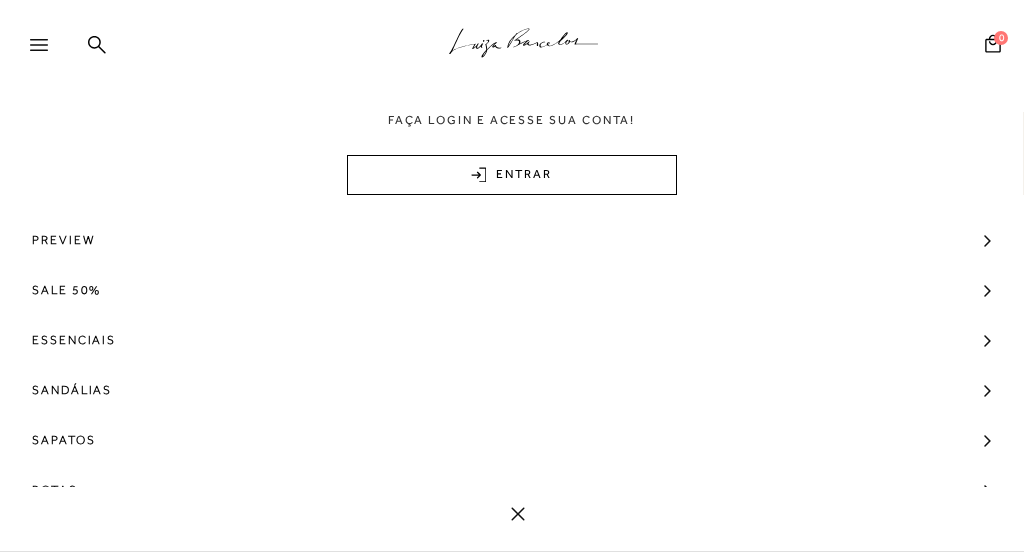 scroll, scrollTop: 0, scrollLeft: 0, axis: both 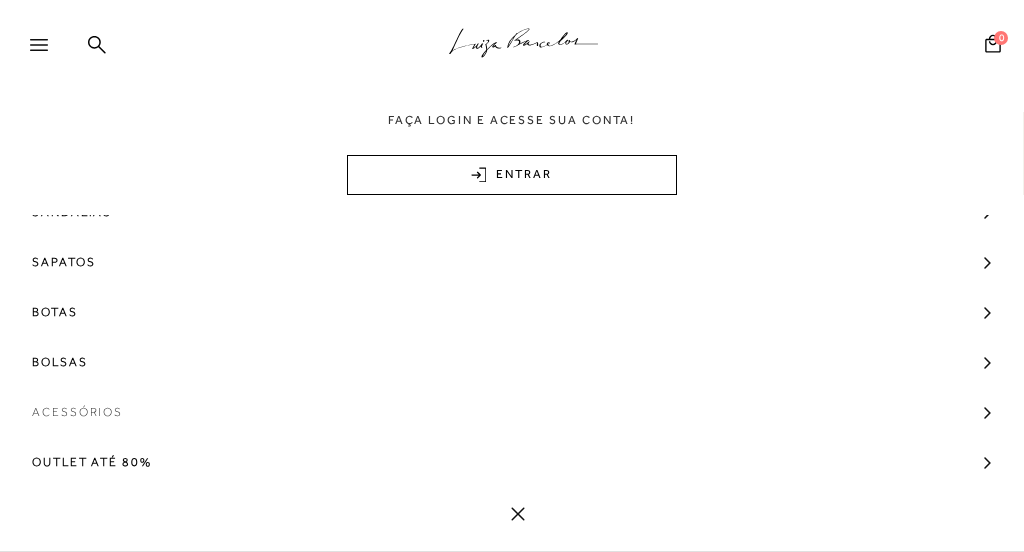 click on "Acessórios" at bounding box center (77, 412) 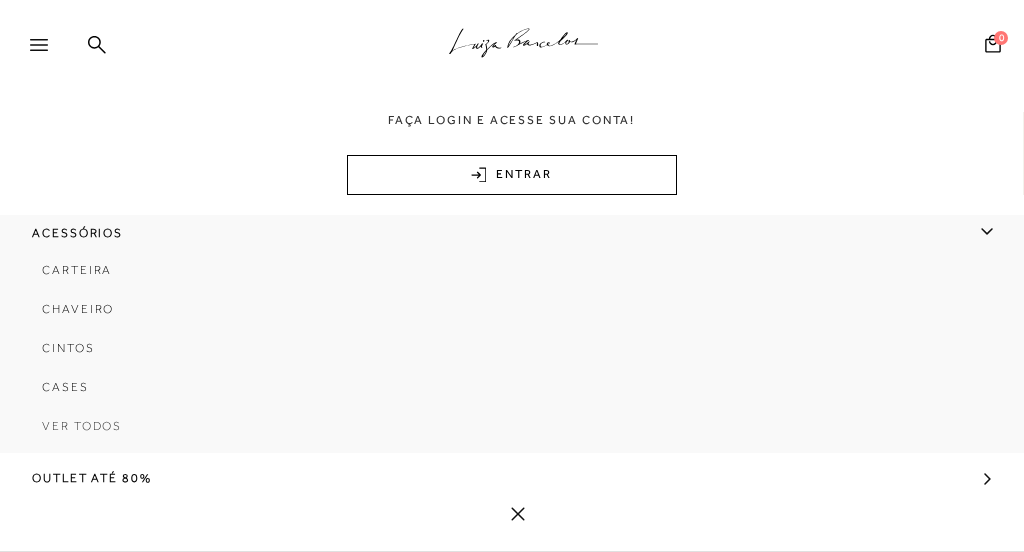 scroll, scrollTop: 375, scrollLeft: 0, axis: vertical 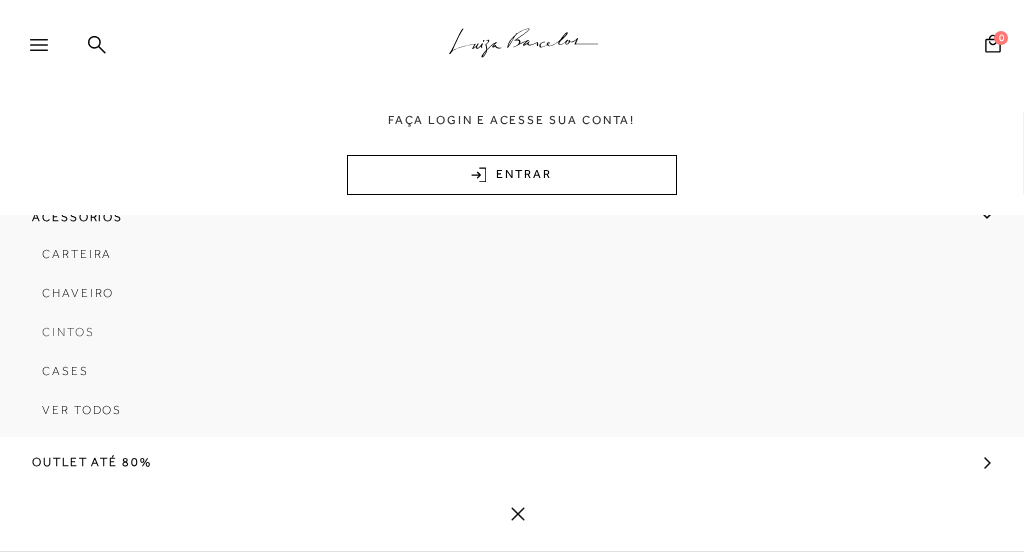 click on "Cintos" at bounding box center [68, 332] 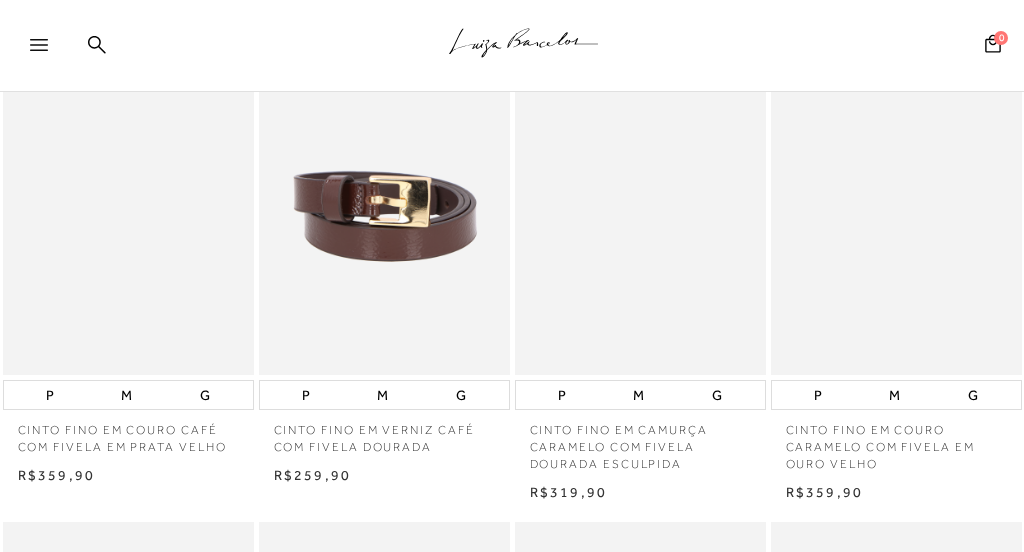 scroll, scrollTop: 689, scrollLeft: 0, axis: vertical 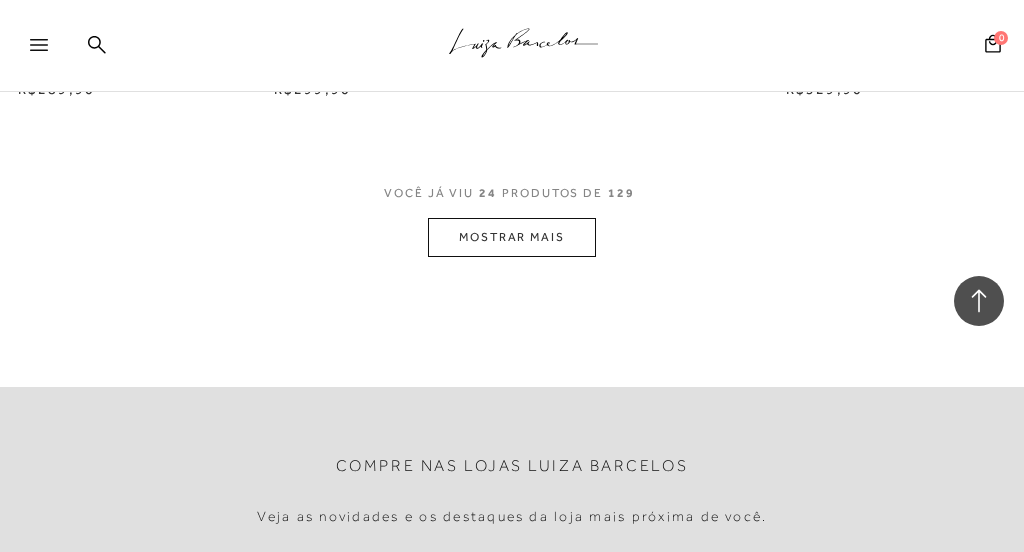 click on "MOSTRAR MAIS" at bounding box center (512, 237) 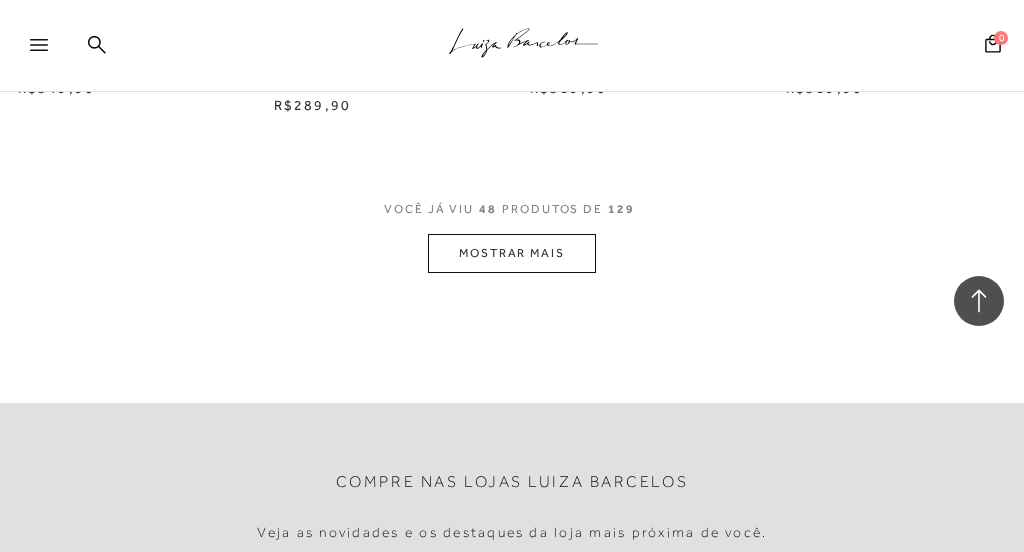 scroll, scrollTop: 6401, scrollLeft: 0, axis: vertical 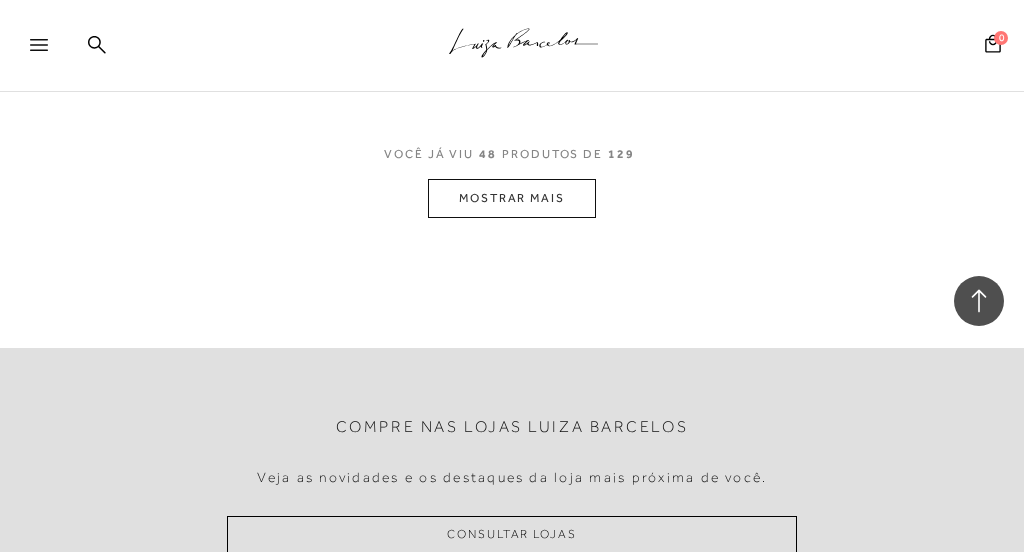 click on "MOSTRAR MAIS" at bounding box center (512, 198) 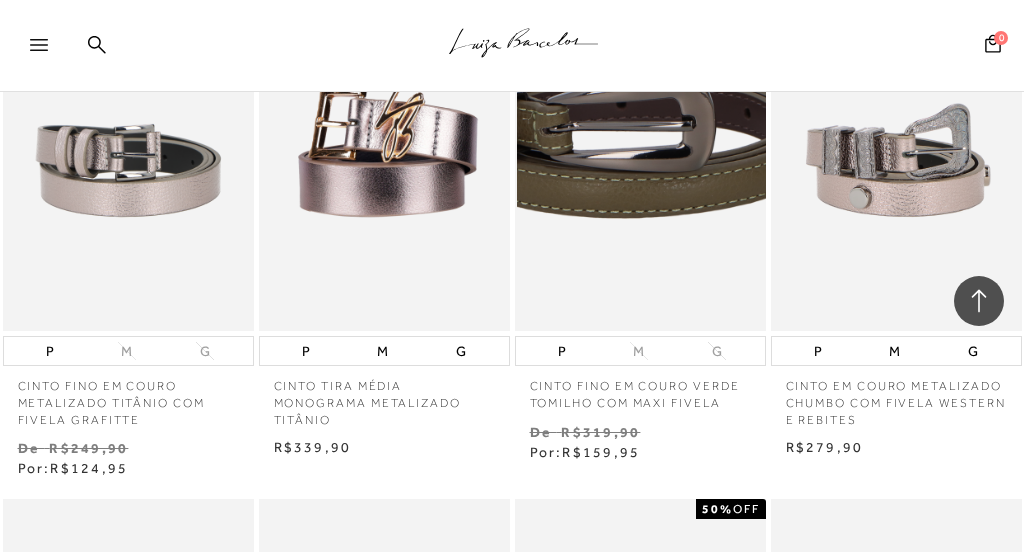 scroll, scrollTop: 6461, scrollLeft: 0, axis: vertical 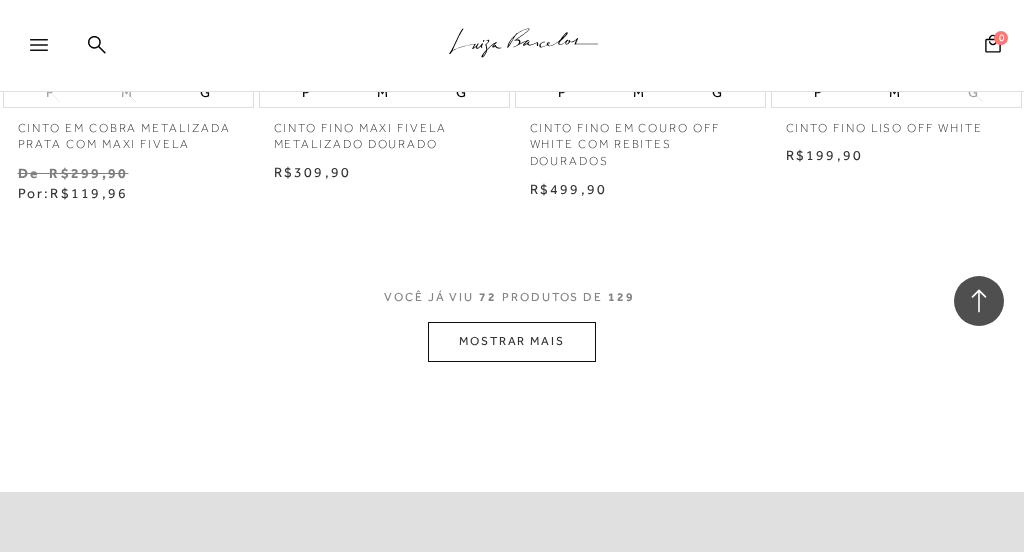 click on "MOSTRAR MAIS" at bounding box center (512, 341) 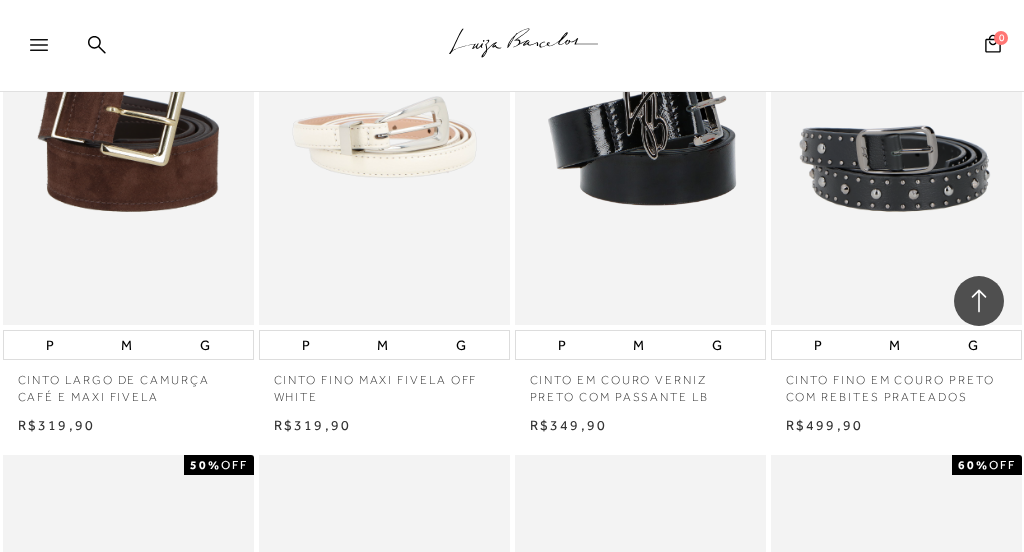 scroll, scrollTop: 10808, scrollLeft: 0, axis: vertical 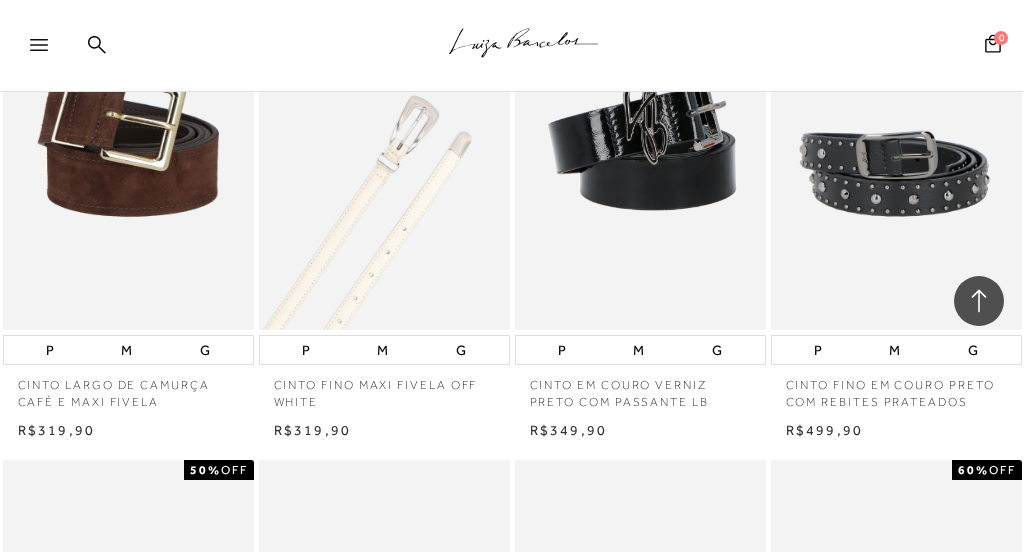 click at bounding box center [385, 142] 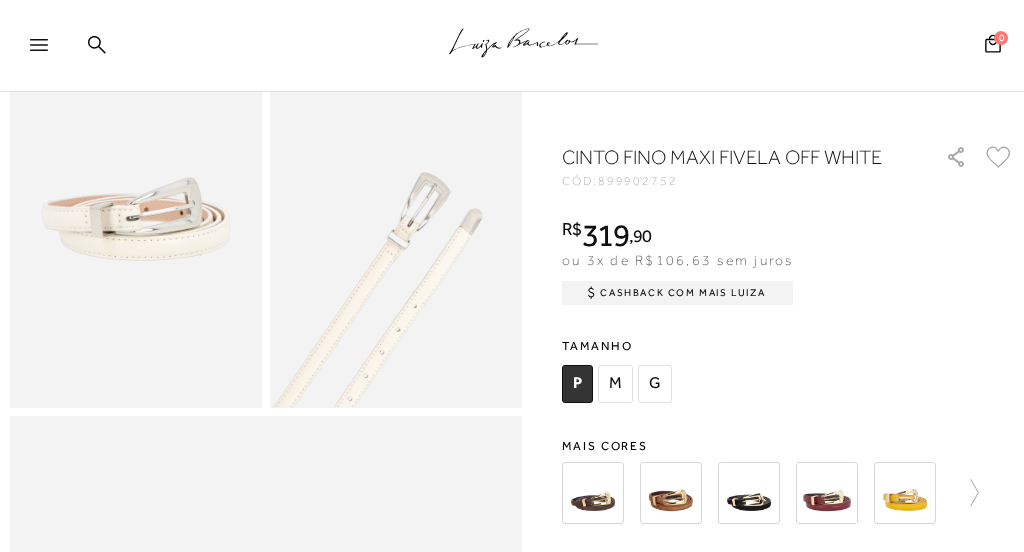 scroll, scrollTop: 188, scrollLeft: 0, axis: vertical 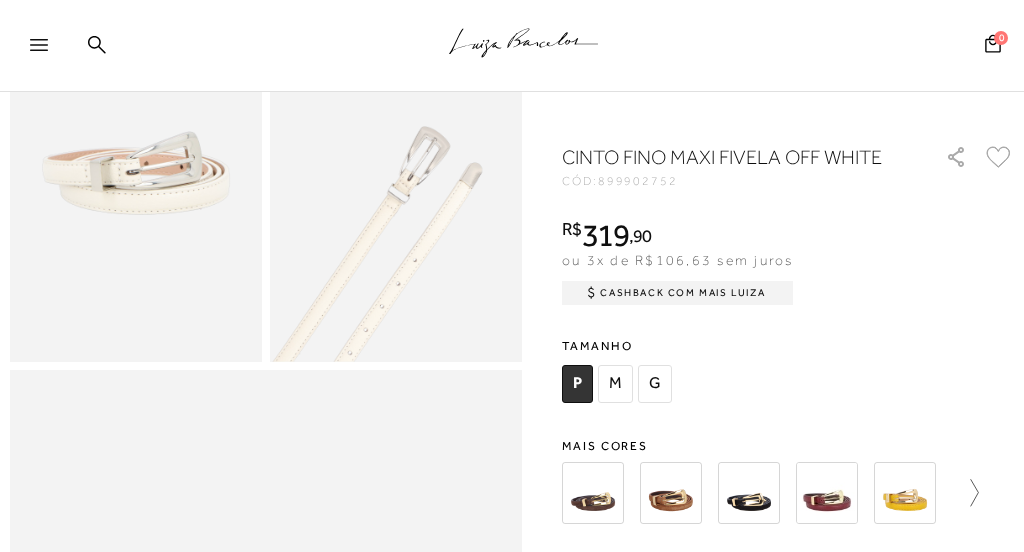click 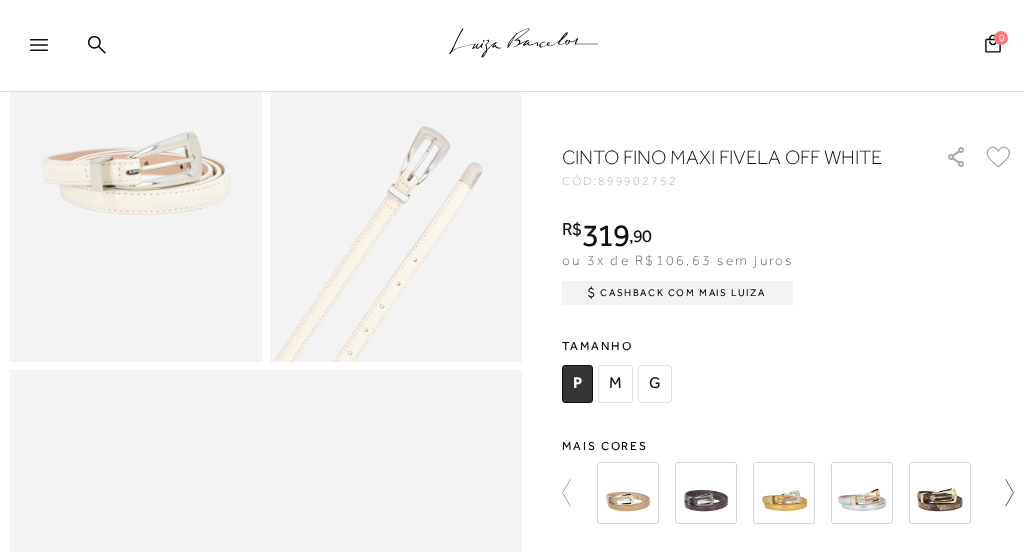 click 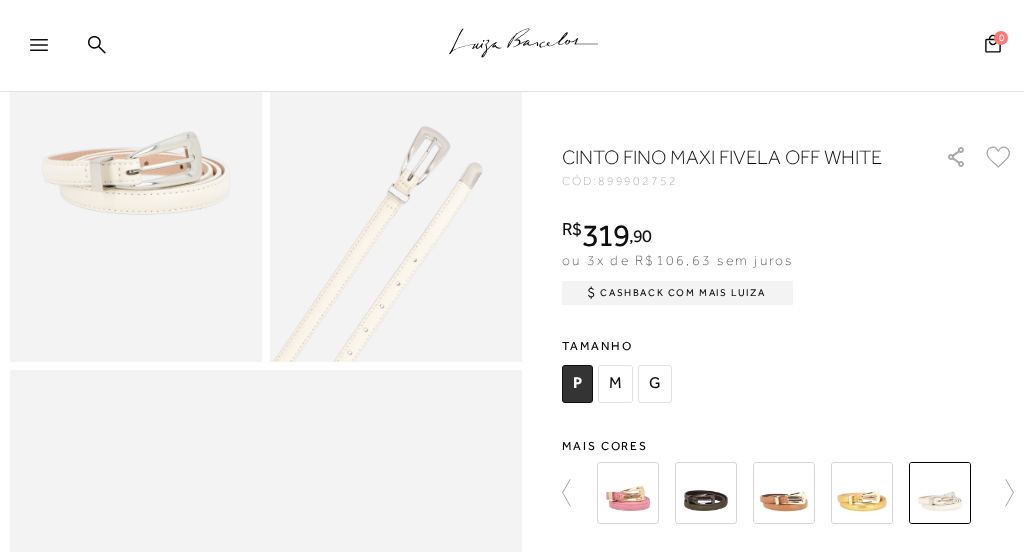 click on "Home
Acessórios
Cintos
CINTO FINO MAXI FIVELA OFF WHITE" at bounding box center [512, 545] 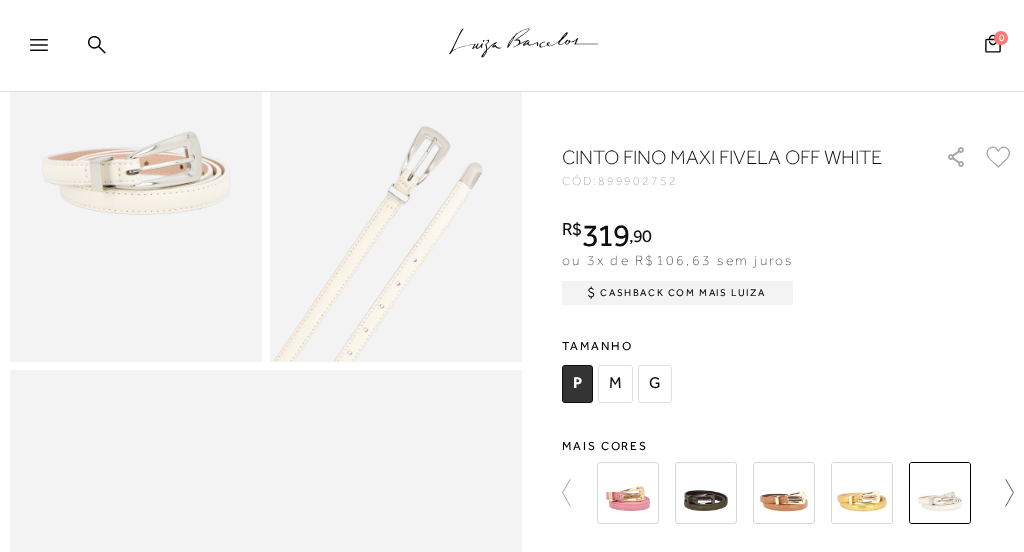 click 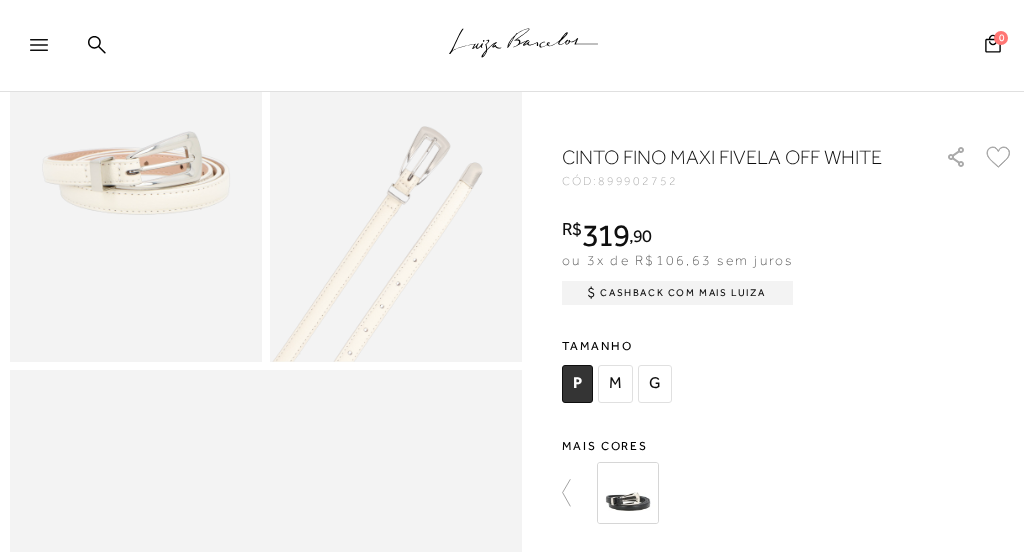 click at bounding box center (628, 493) 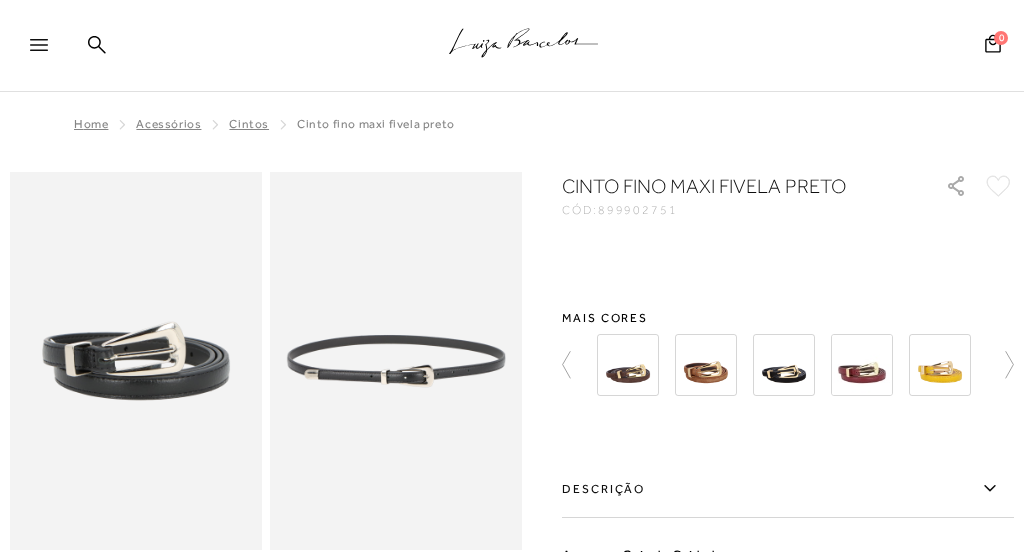 click on "CINTO FINO MAXI FIVELA PRETO
CÓD:
899902751
×
É necessário selecionar um tamanho para adicionar o produto como favorito.
Mais cores" at bounding box center [788, 500] 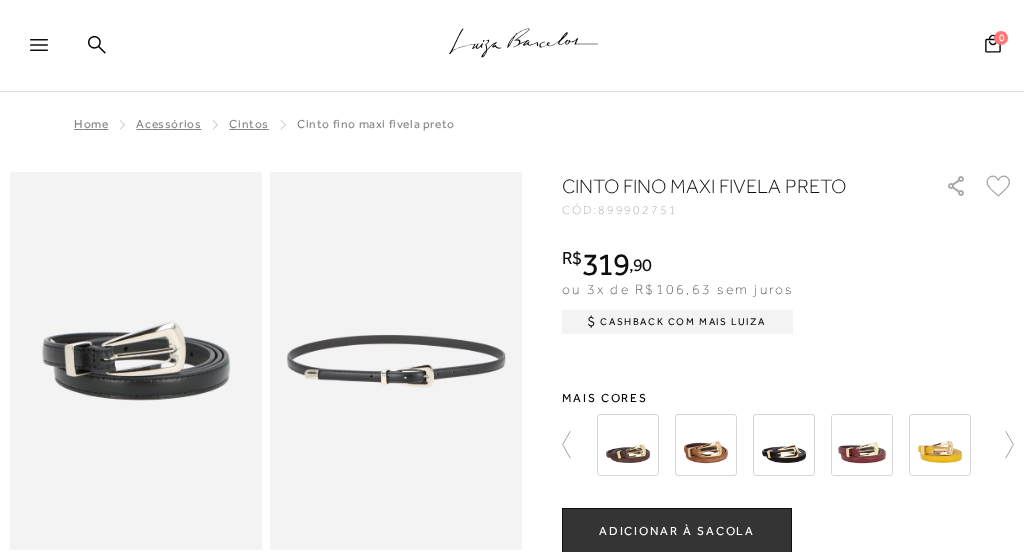 scroll, scrollTop: 0, scrollLeft: 0, axis: both 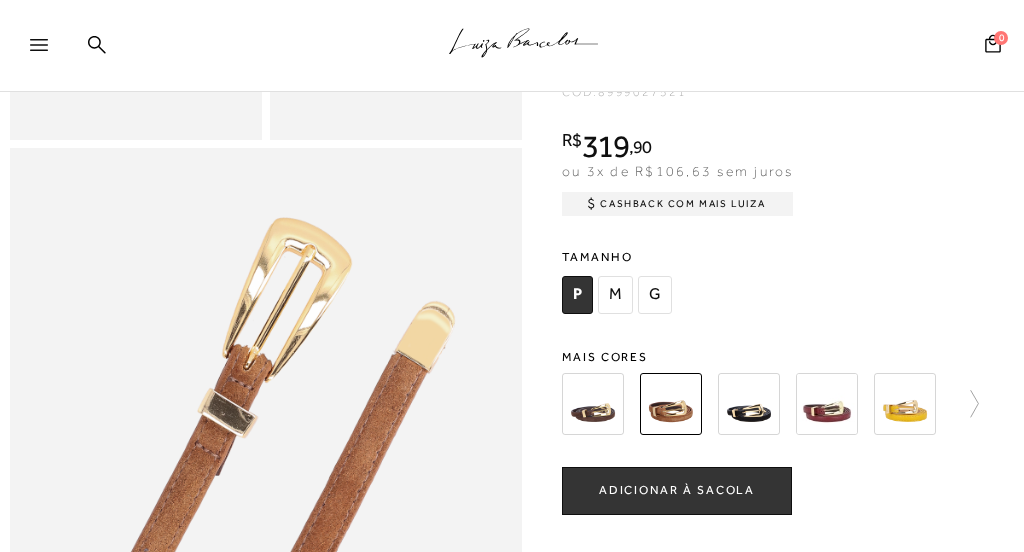 click at bounding box center [749, 404] 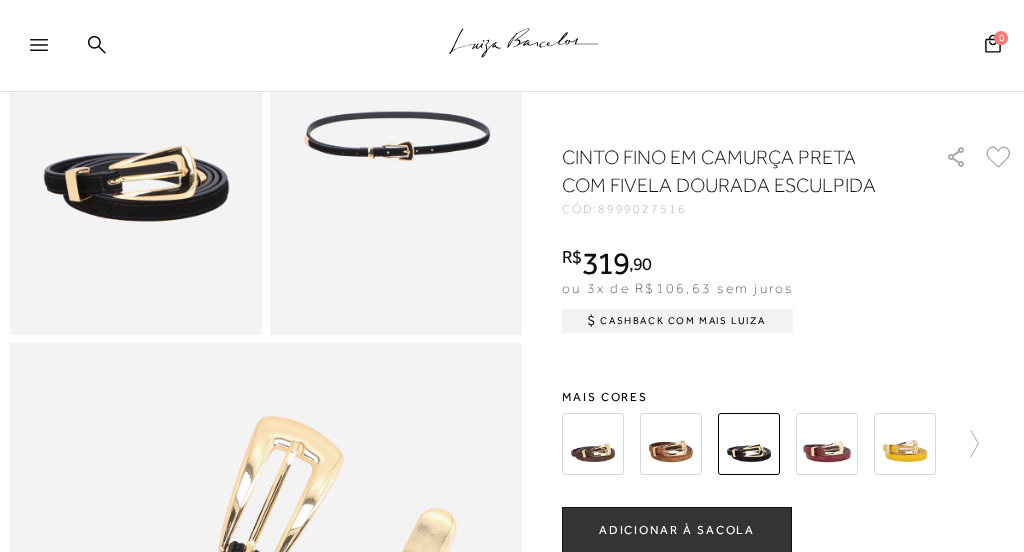 scroll, scrollTop: 0, scrollLeft: 0, axis: both 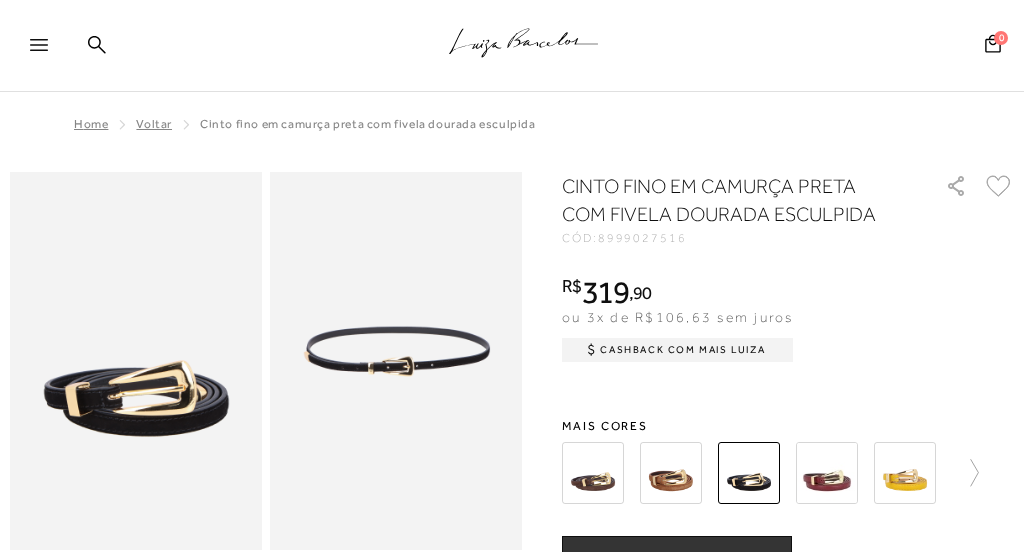 click on "R$ 319 , 90
ou 3x de R$106,63 sem juros
Cashback com Mais Luiza
R$319,90" at bounding box center (788, 316) 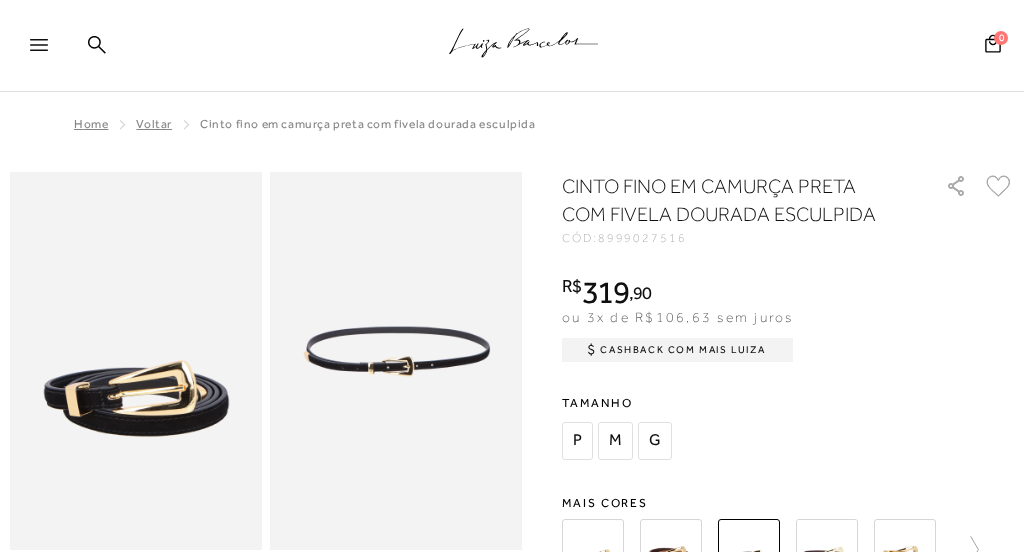 scroll, scrollTop: 0, scrollLeft: 0, axis: both 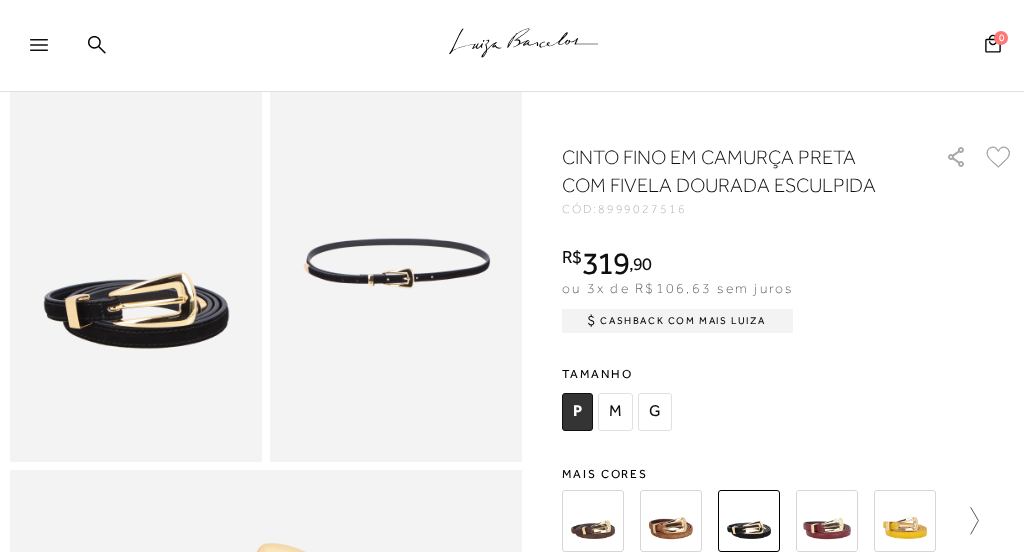 click 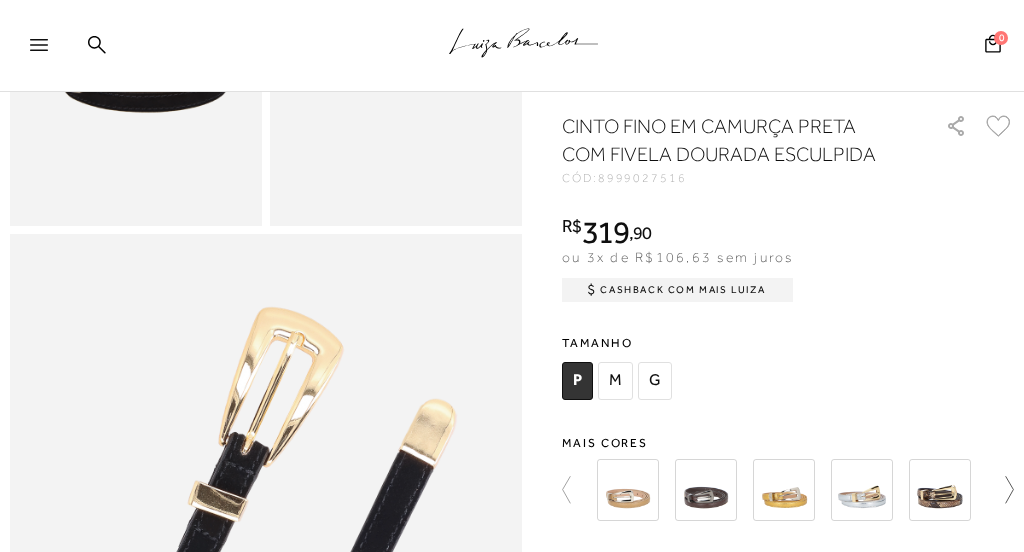 scroll, scrollTop: 397, scrollLeft: 0, axis: vertical 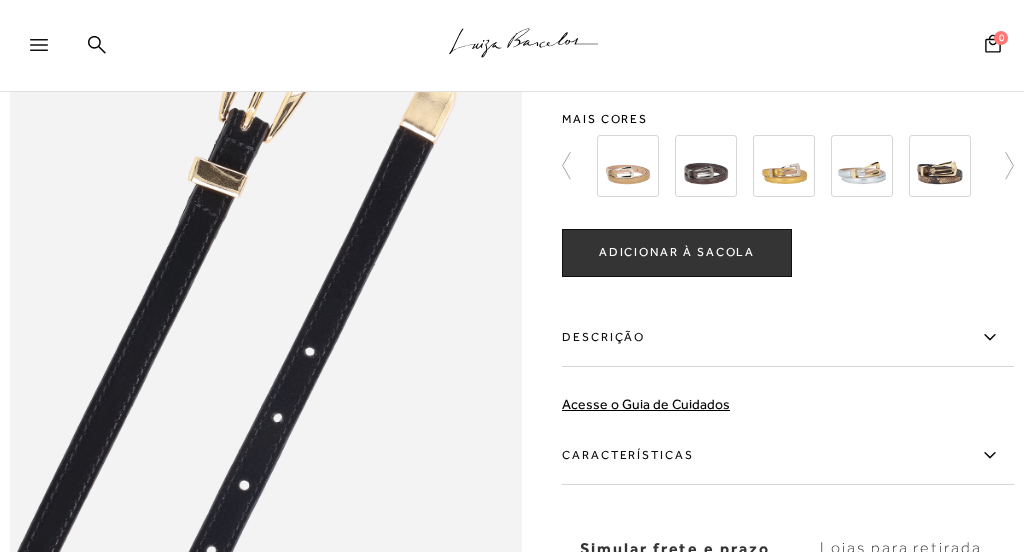 click at bounding box center (940, 166) 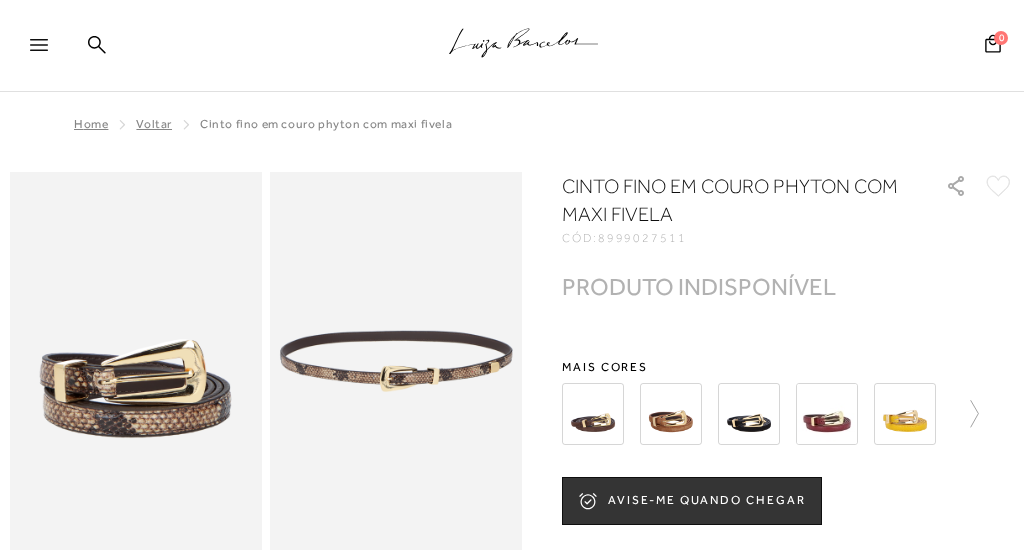 scroll, scrollTop: 0, scrollLeft: 0, axis: both 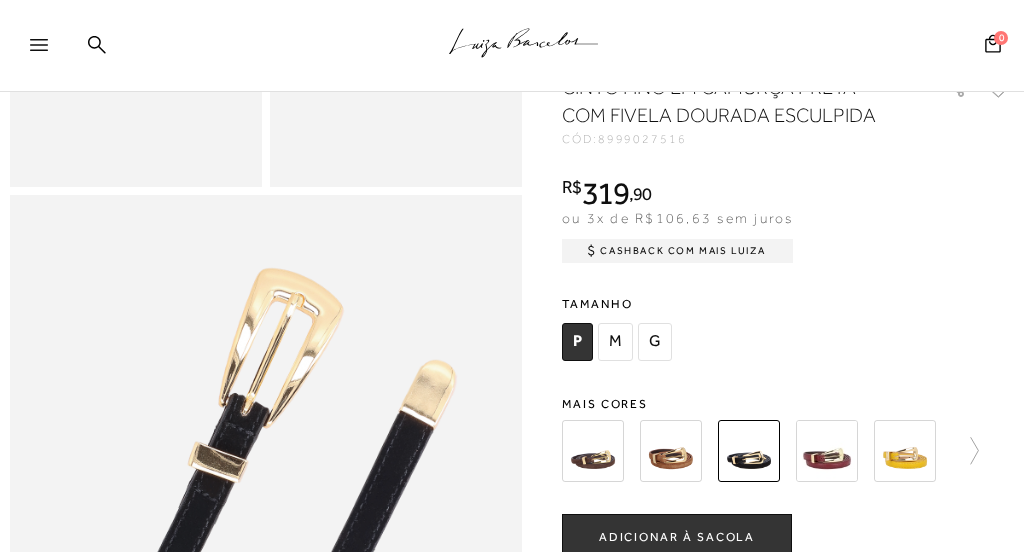 click at bounding box center [512, 386] 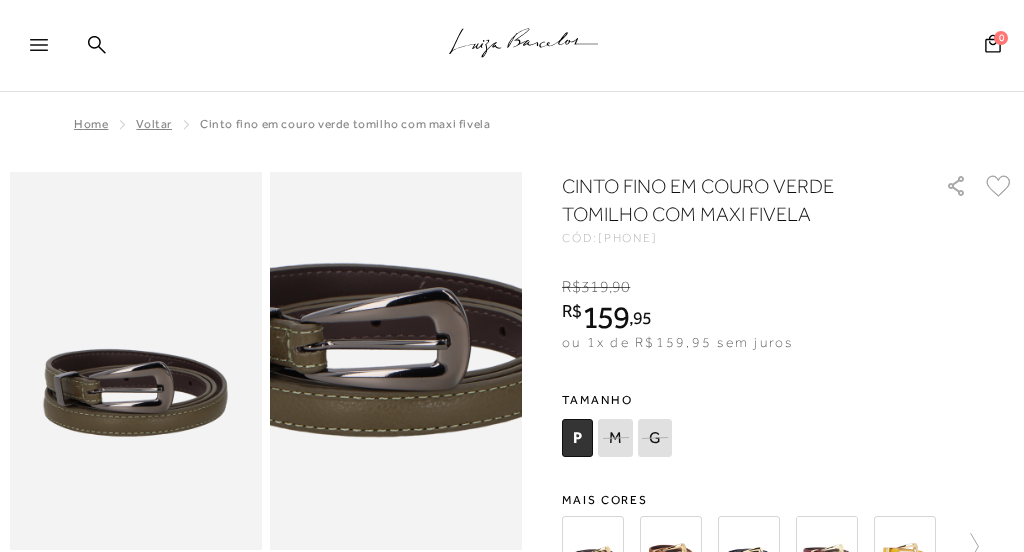 scroll, scrollTop: 0, scrollLeft: 0, axis: both 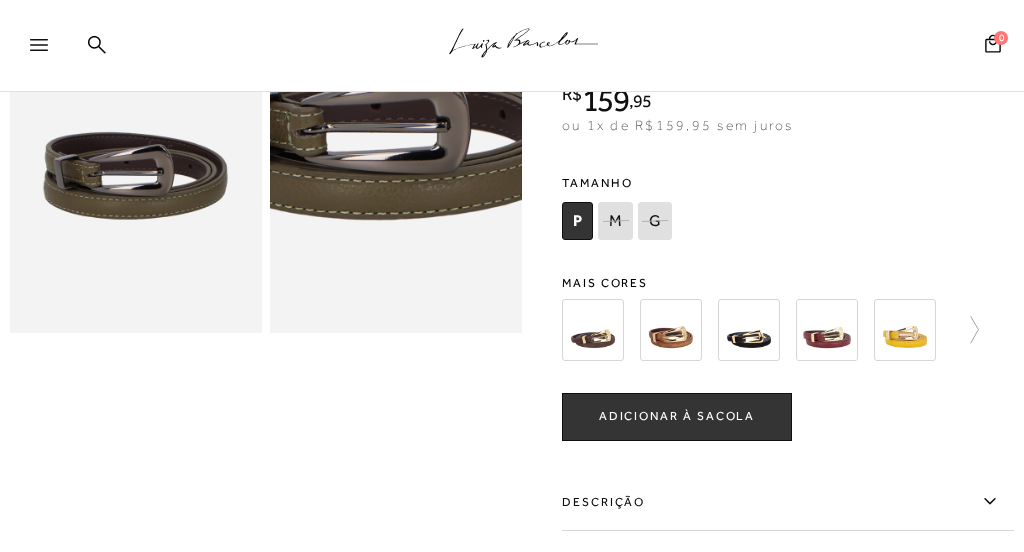 click at bounding box center (48, 51) 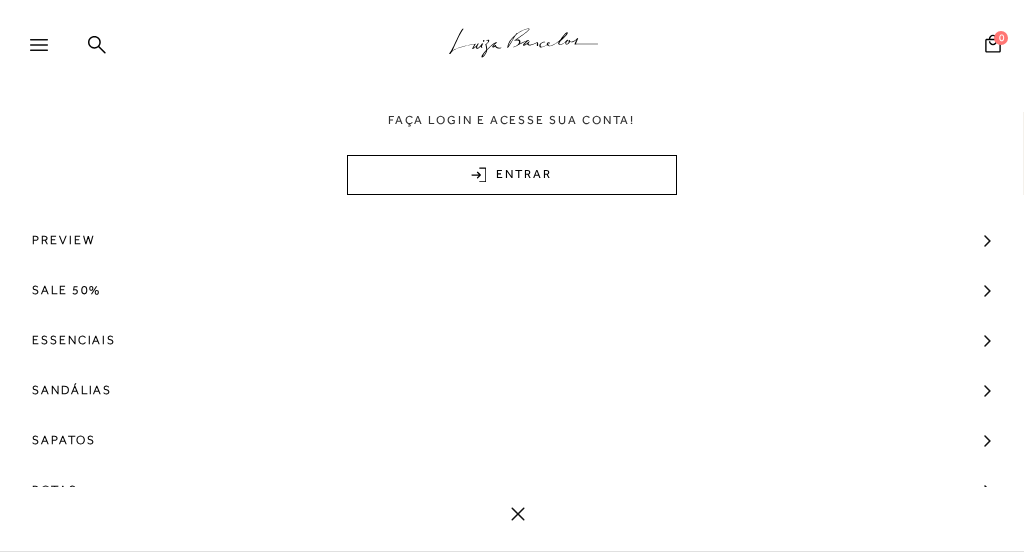 click at bounding box center [48, 51] 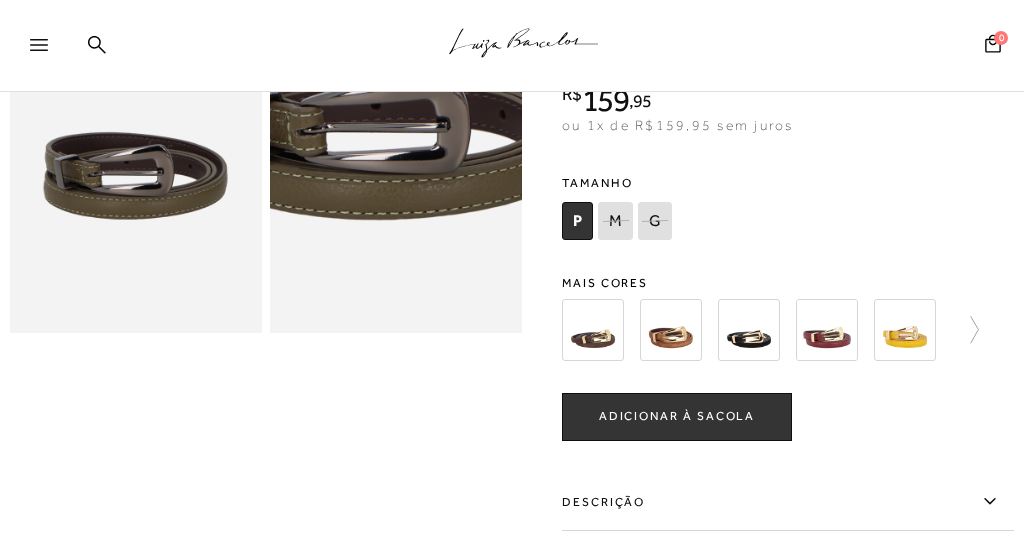 click at bounding box center (48, 51) 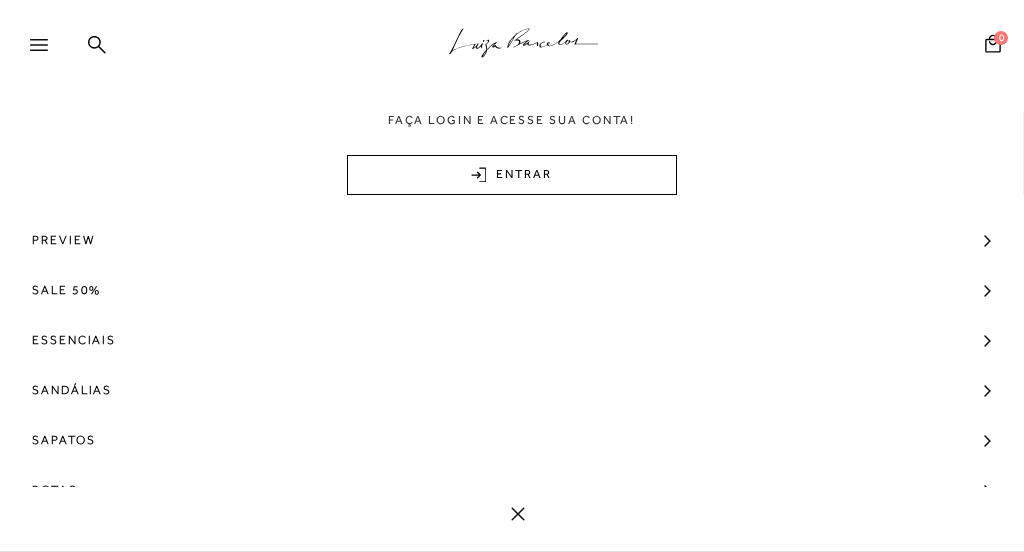 click at bounding box center [48, 51] 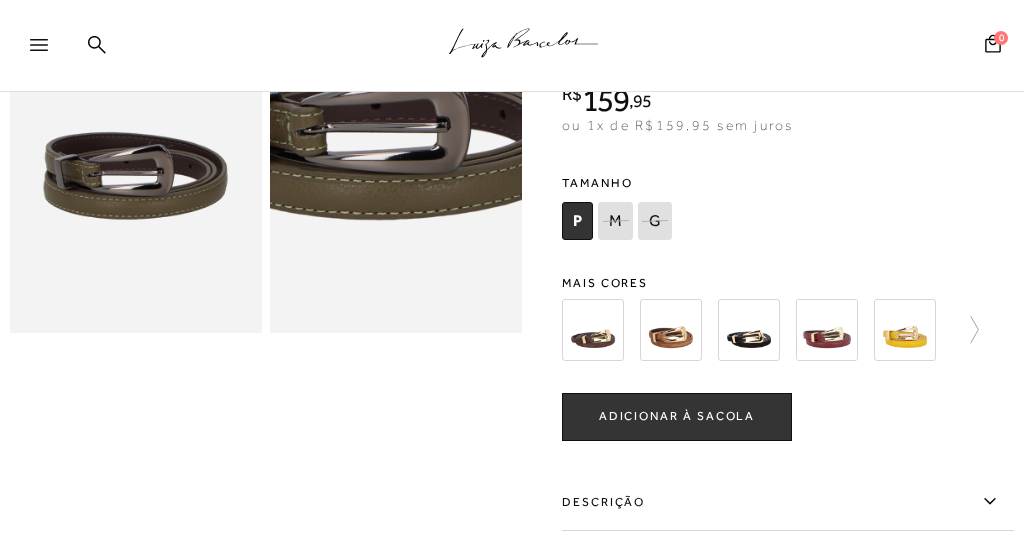 click at bounding box center [48, 51] 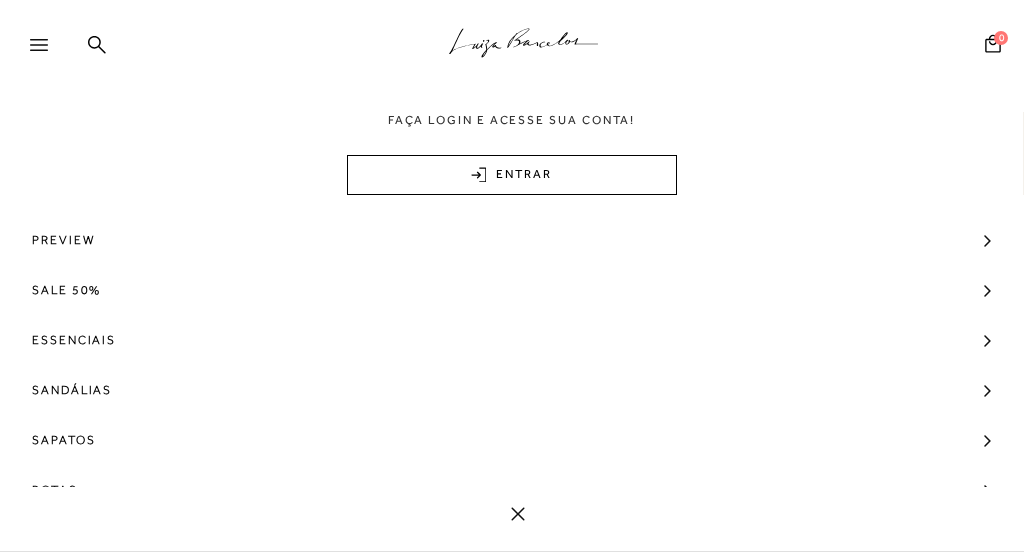 click at bounding box center [48, 51] 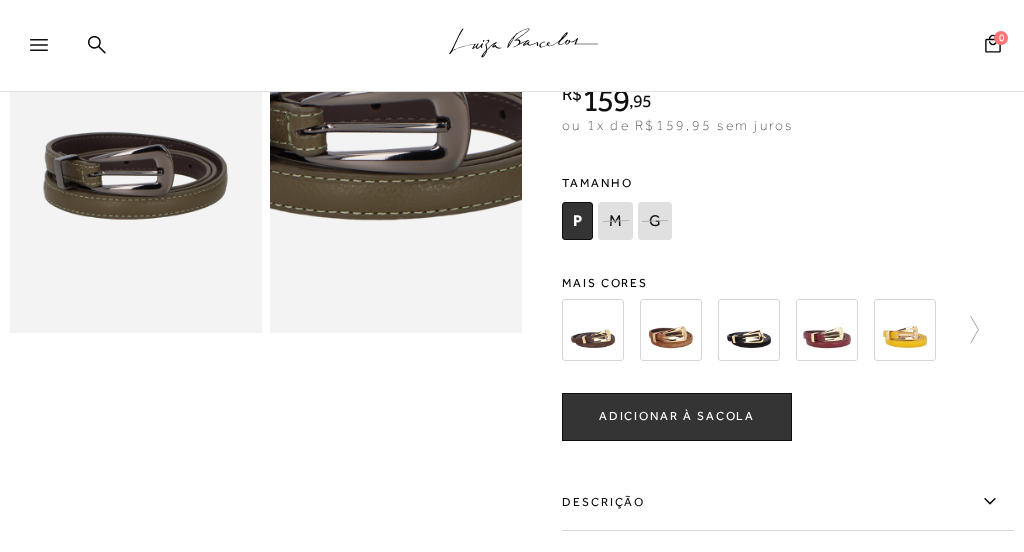 scroll, scrollTop: 0, scrollLeft: 0, axis: both 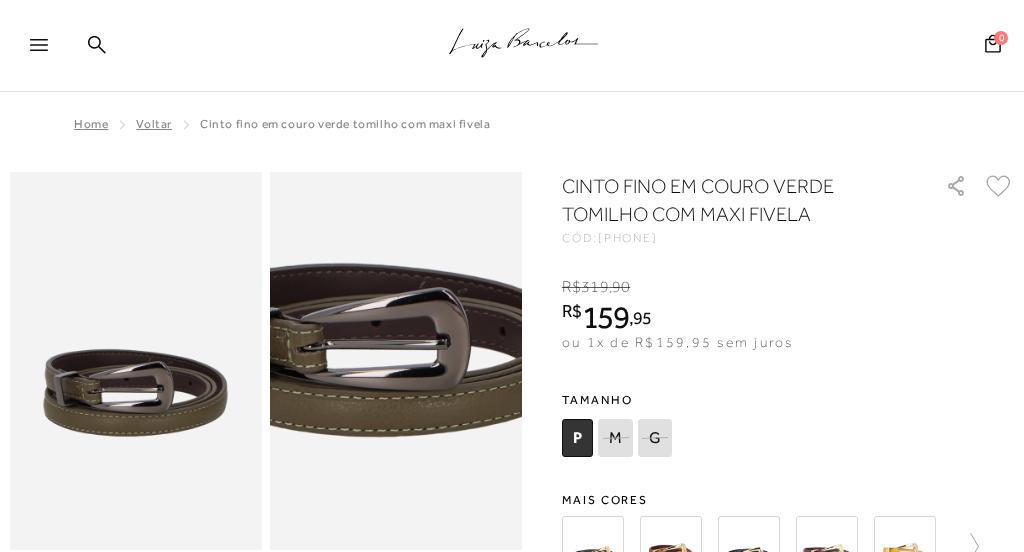 click 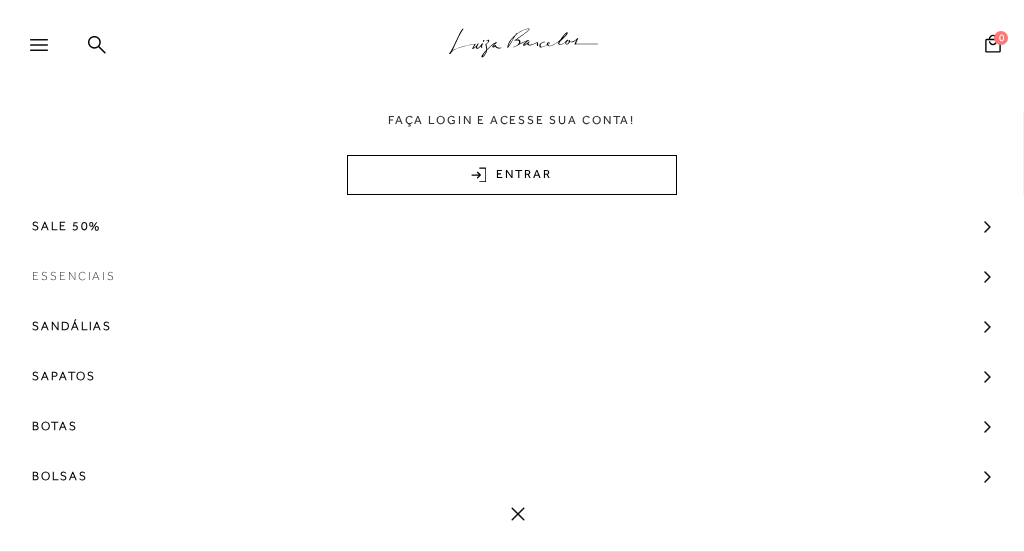 scroll, scrollTop: 87, scrollLeft: 0, axis: vertical 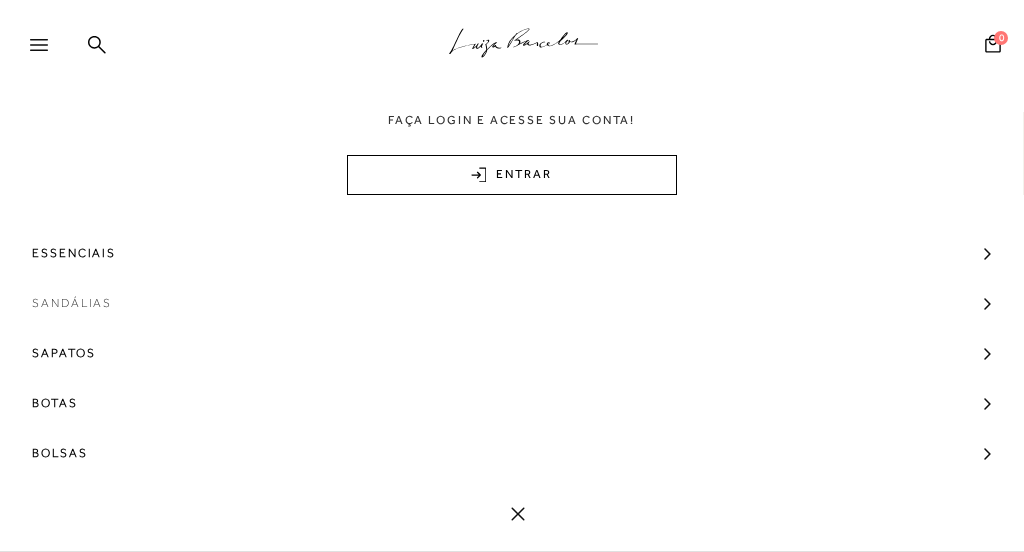 click on "Sandálias" at bounding box center [72, 303] 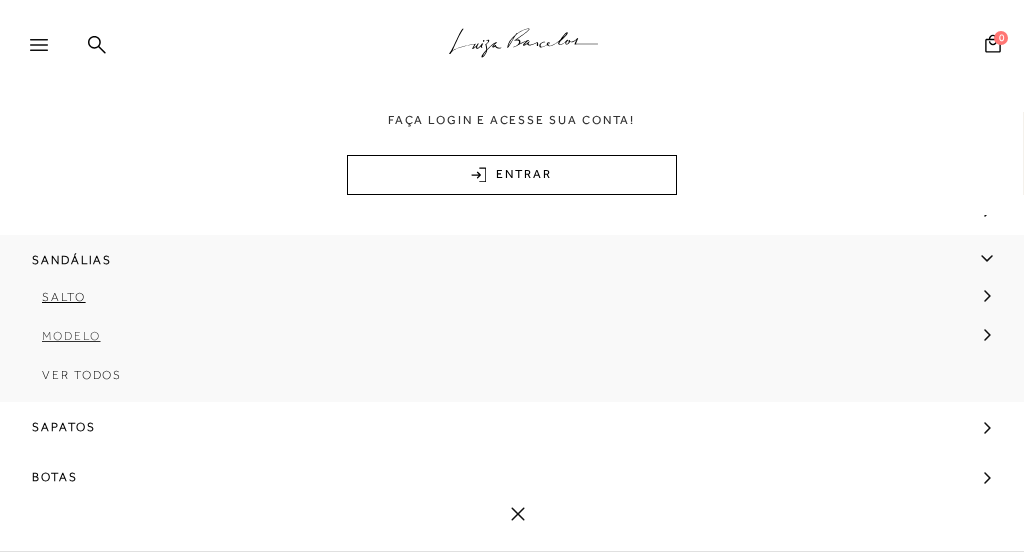 scroll, scrollTop: 132, scrollLeft: 0, axis: vertical 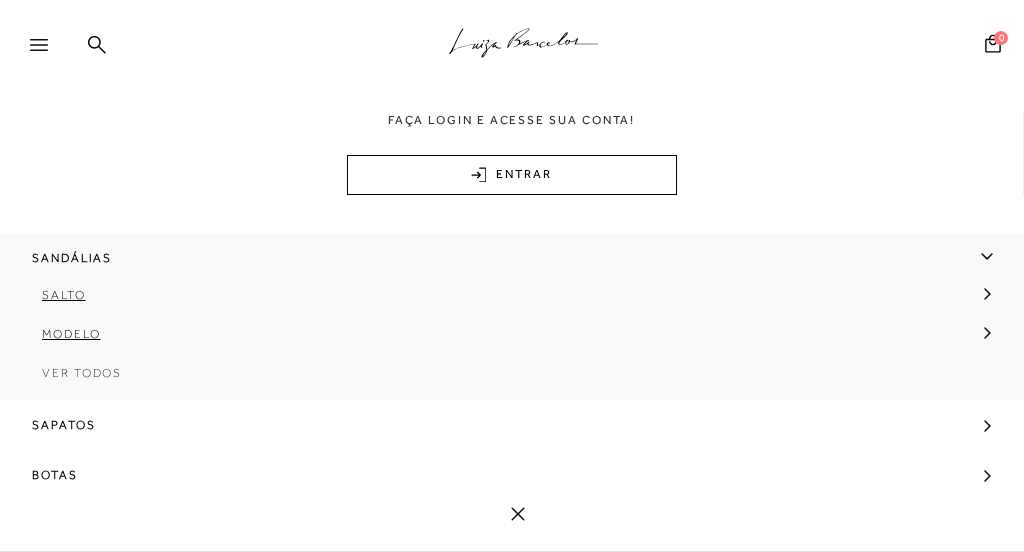 click on "Ver Todos" at bounding box center [82, 373] 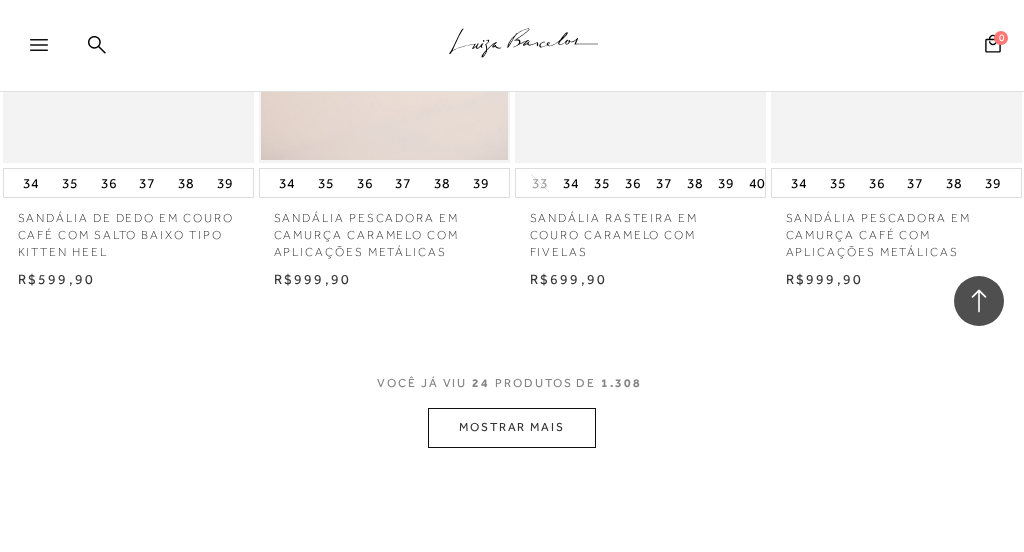 scroll, scrollTop: 3041, scrollLeft: 0, axis: vertical 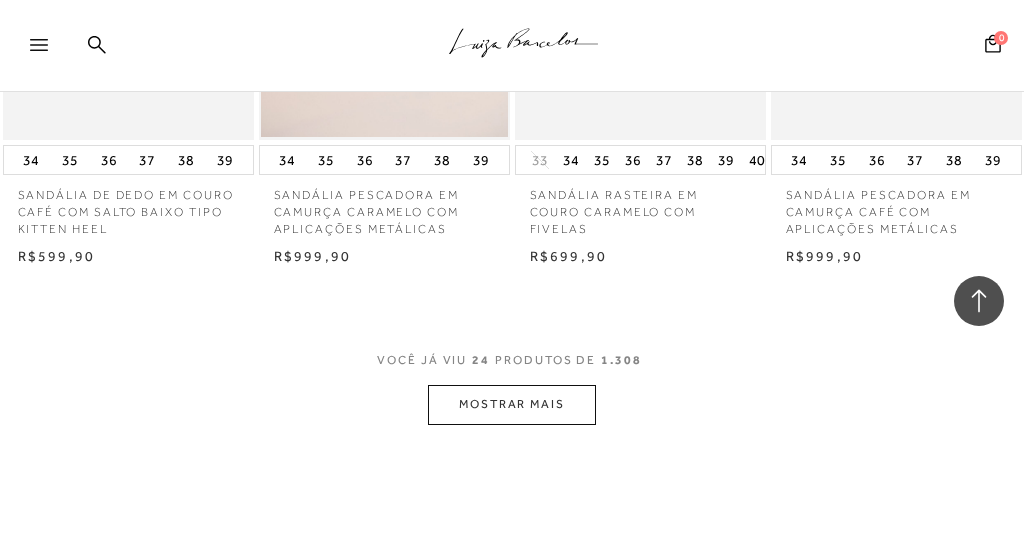 click on "MOSTRAR MAIS" at bounding box center [512, 404] 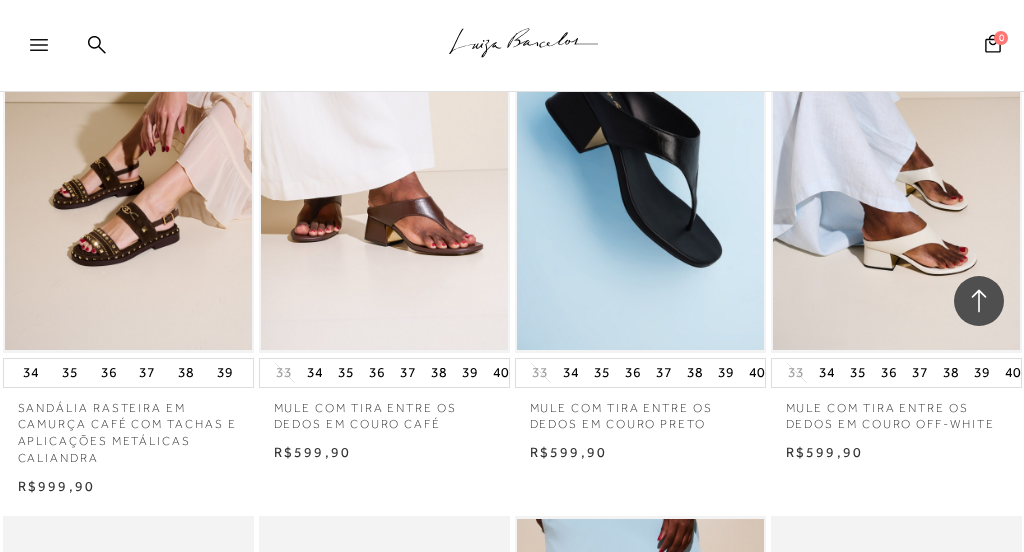 scroll, scrollTop: 3875, scrollLeft: 0, axis: vertical 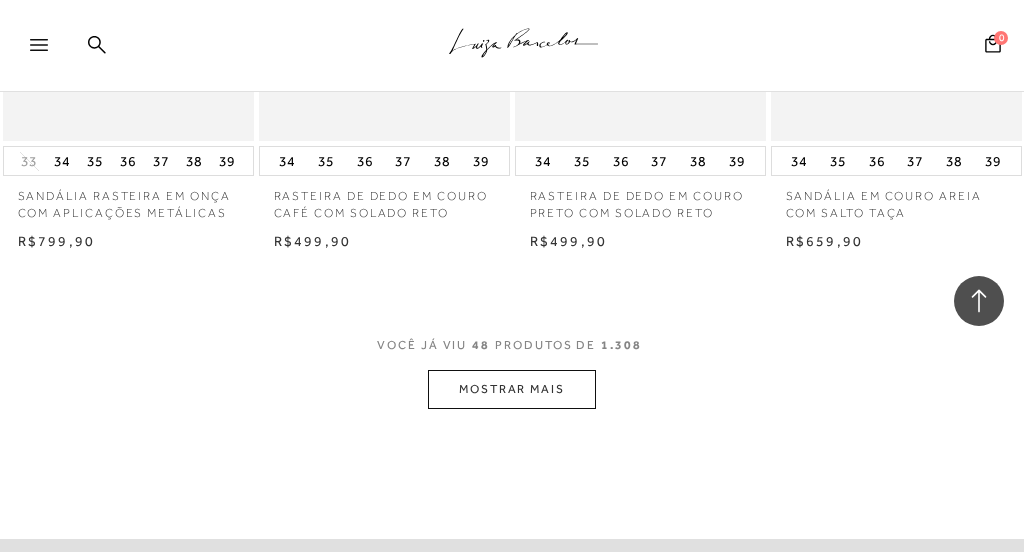 click on "MOSTRAR MAIS" at bounding box center (512, 389) 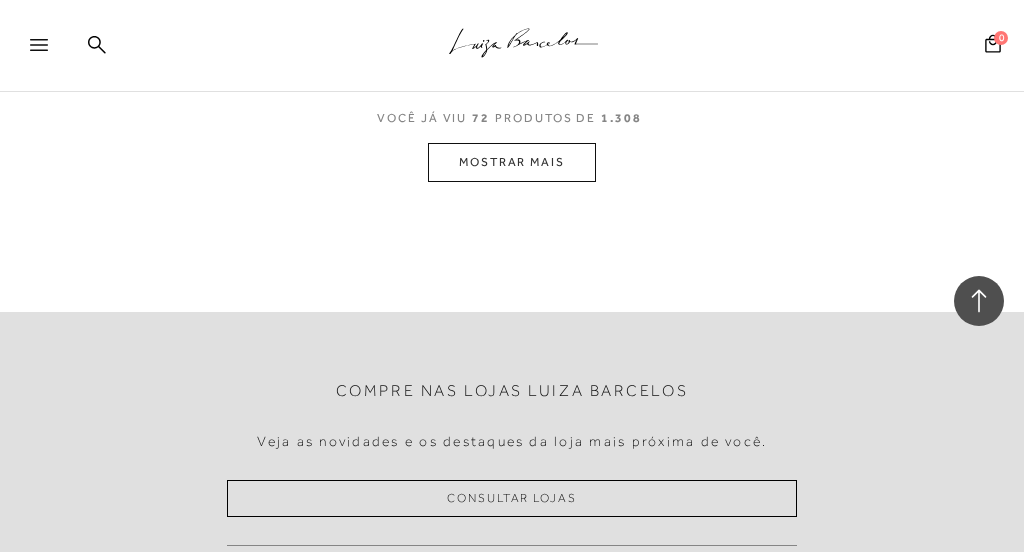 scroll, scrollTop: 9568, scrollLeft: 0, axis: vertical 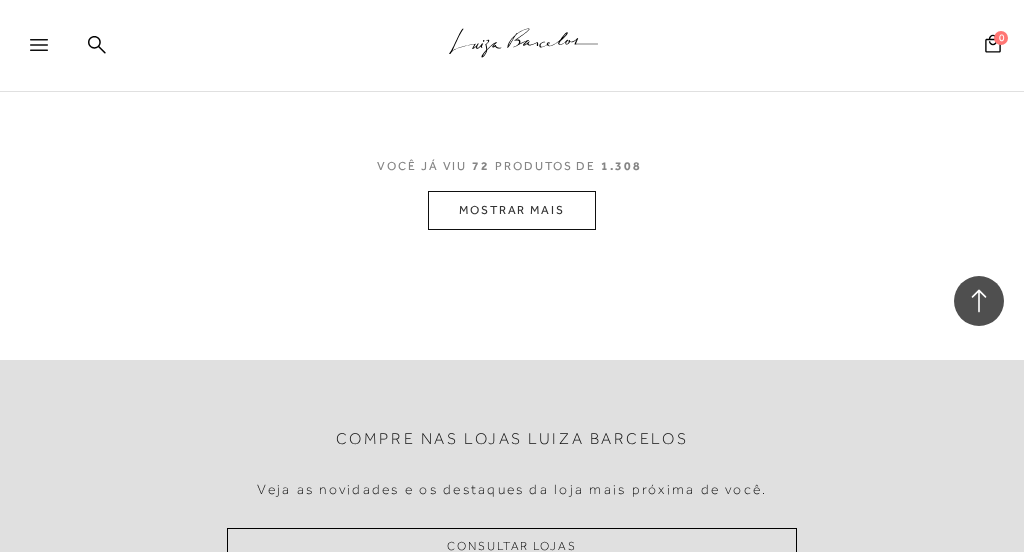 click on "MOSTRAR MAIS" at bounding box center (512, 210) 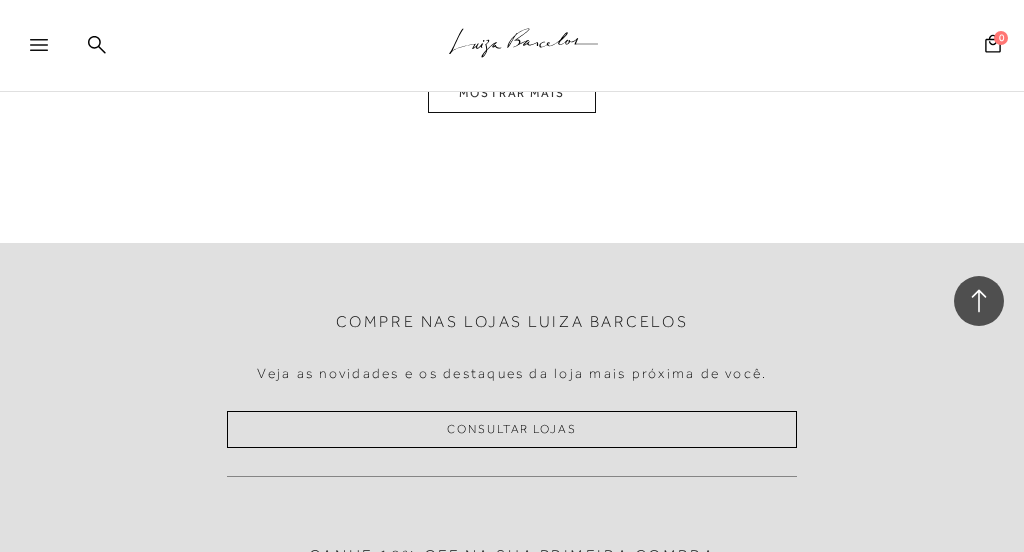 scroll, scrollTop: 12829, scrollLeft: 0, axis: vertical 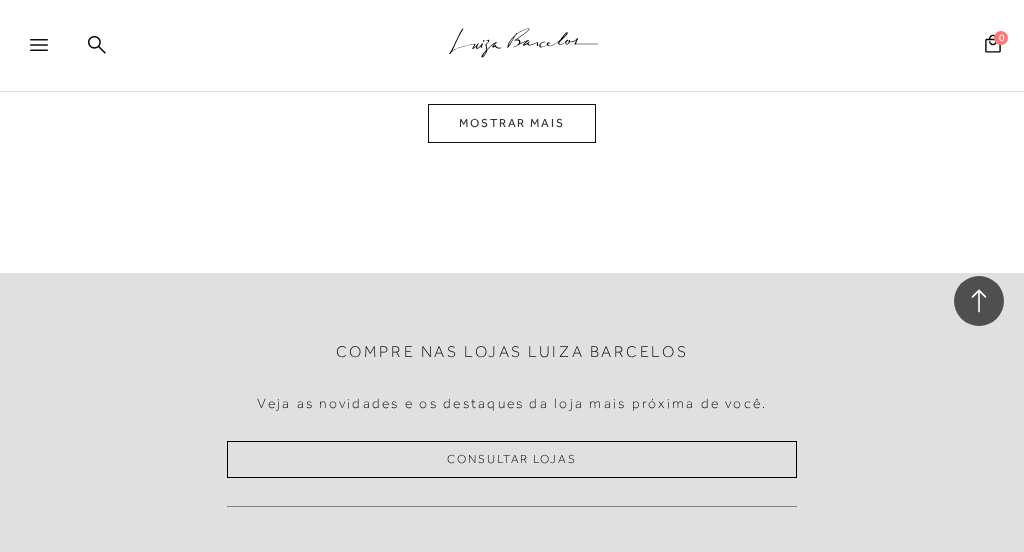 click on "MOSTRAR MAIS" at bounding box center [512, 123] 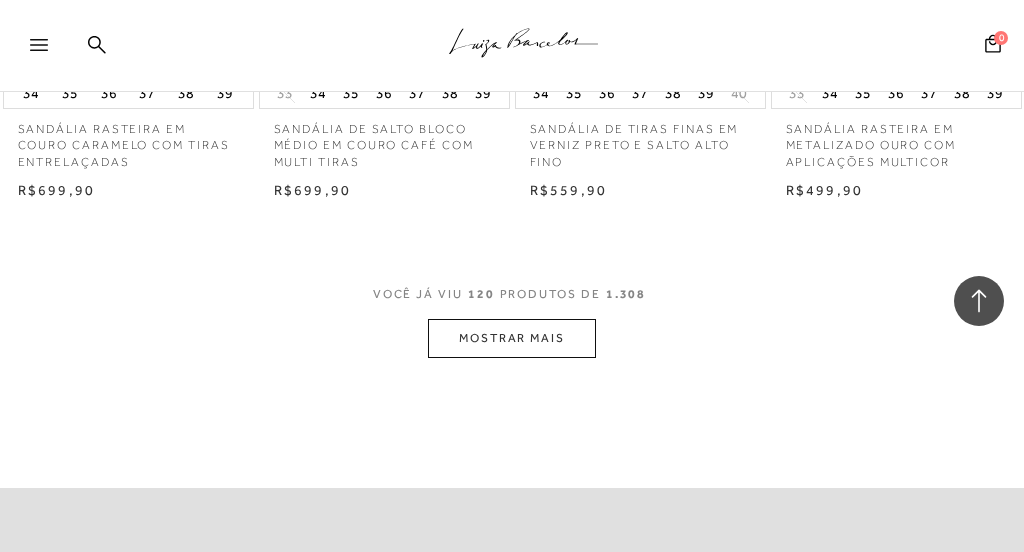 scroll, scrollTop: 15759, scrollLeft: 0, axis: vertical 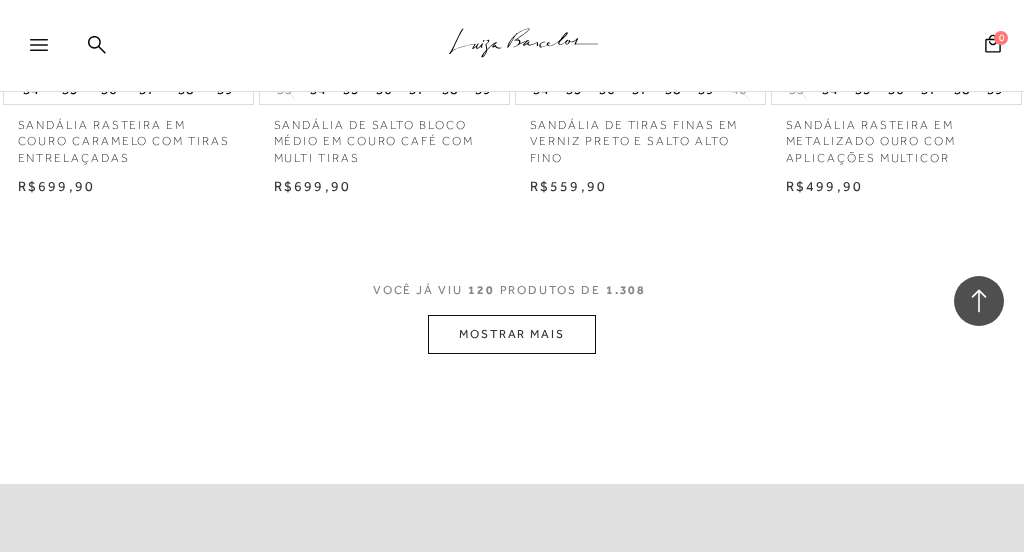 click on "Home
Categoria
Sandálias
Sandálias
120 de 1.308 itens
Ordenar
Ordenar por
Padrão" at bounding box center (512, -7621) 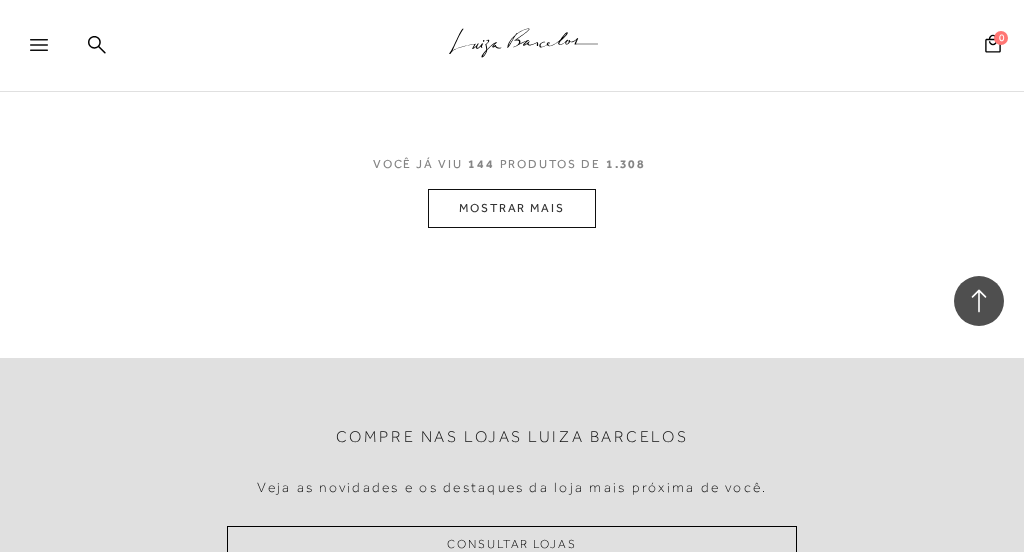 scroll, scrollTop: 19025, scrollLeft: 0, axis: vertical 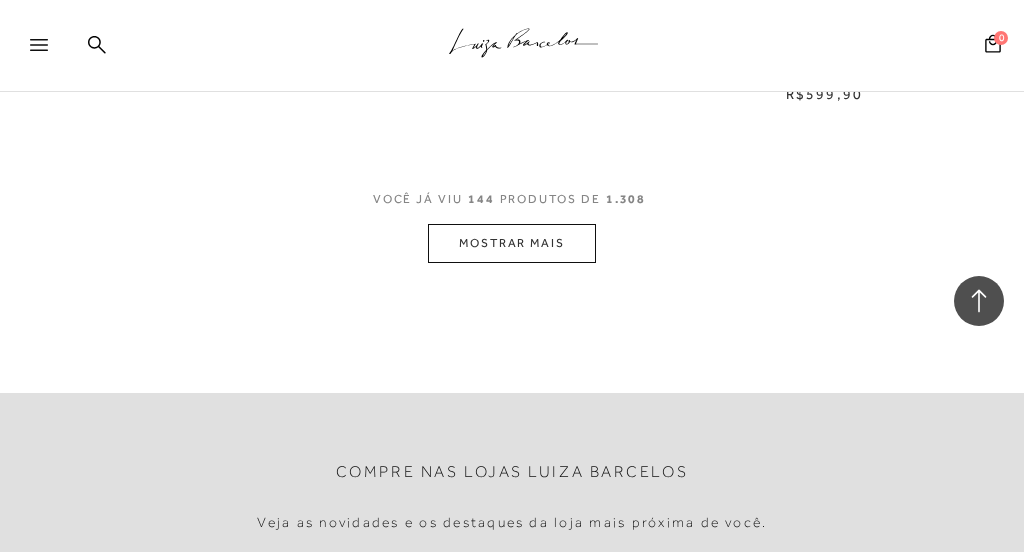 click on "MOSTRAR MAIS" at bounding box center (512, 243) 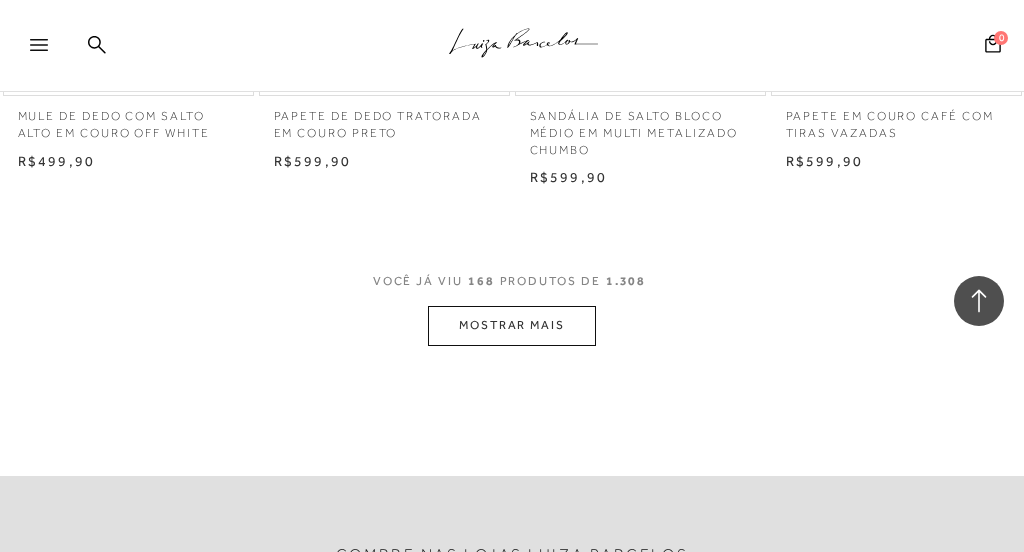 scroll, scrollTop: 22089, scrollLeft: 0, axis: vertical 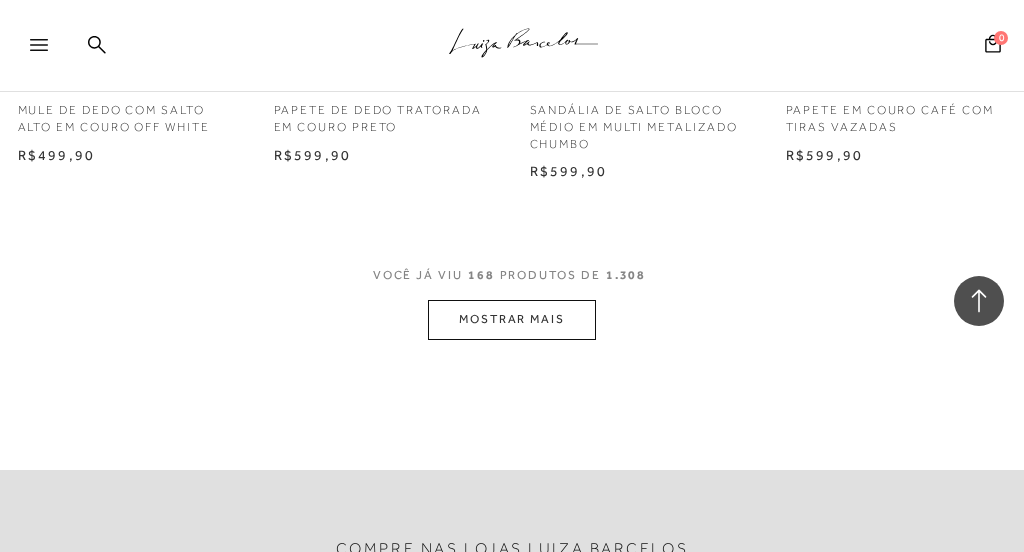 click on "MOSTRAR MAIS" at bounding box center [512, 319] 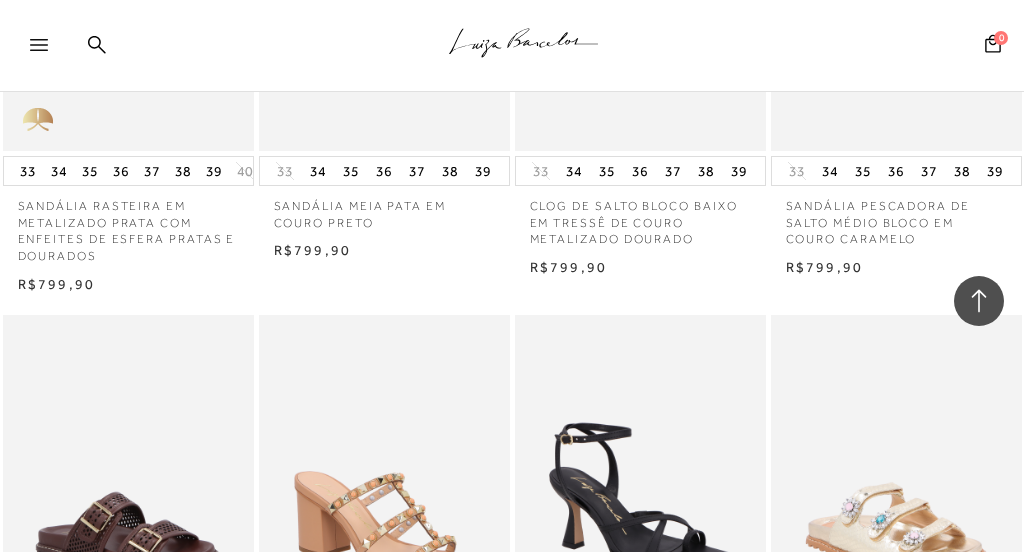 scroll, scrollTop: 23999, scrollLeft: 0, axis: vertical 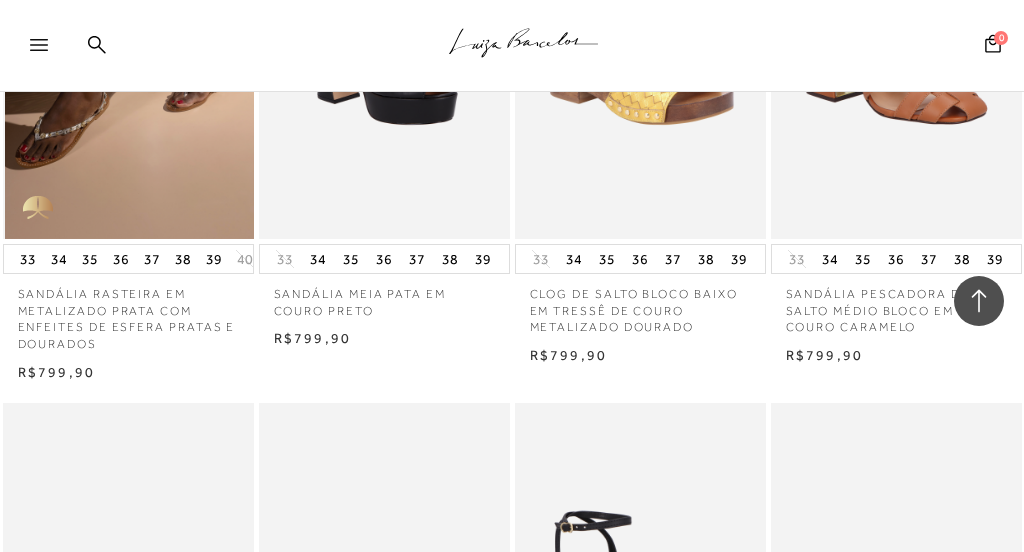 click at bounding box center [129, 50] 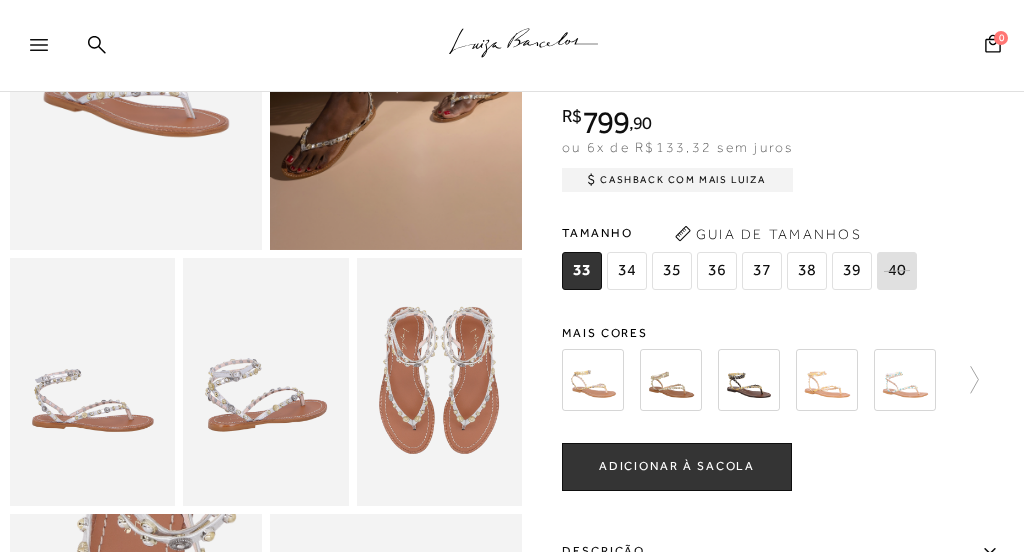 scroll, scrollTop: 297, scrollLeft: 0, axis: vertical 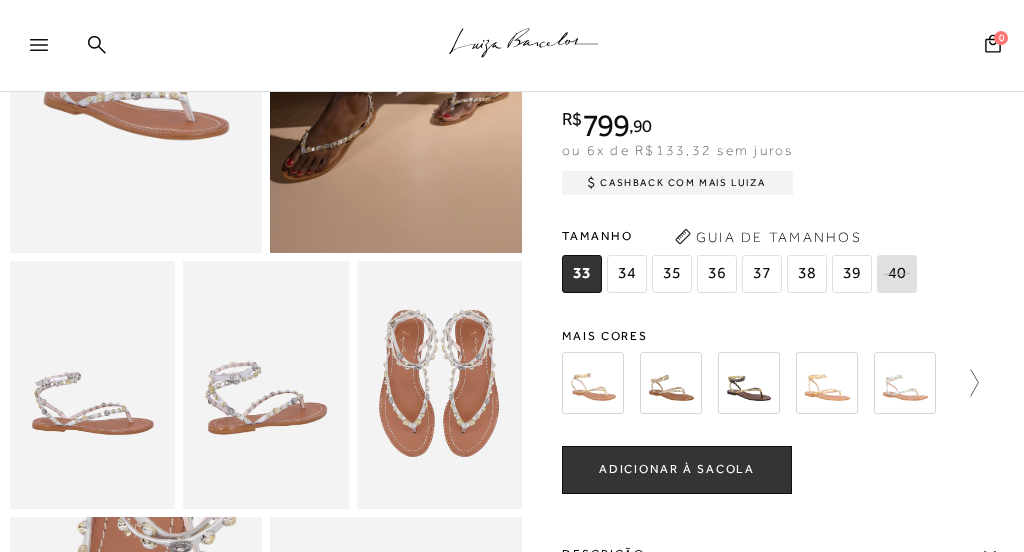 click 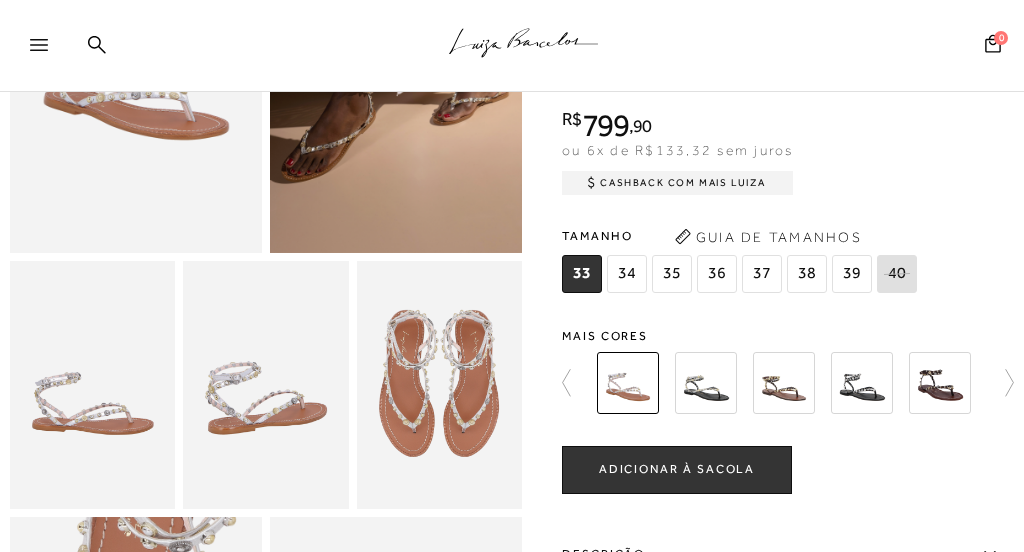 click at bounding box center [862, 383] 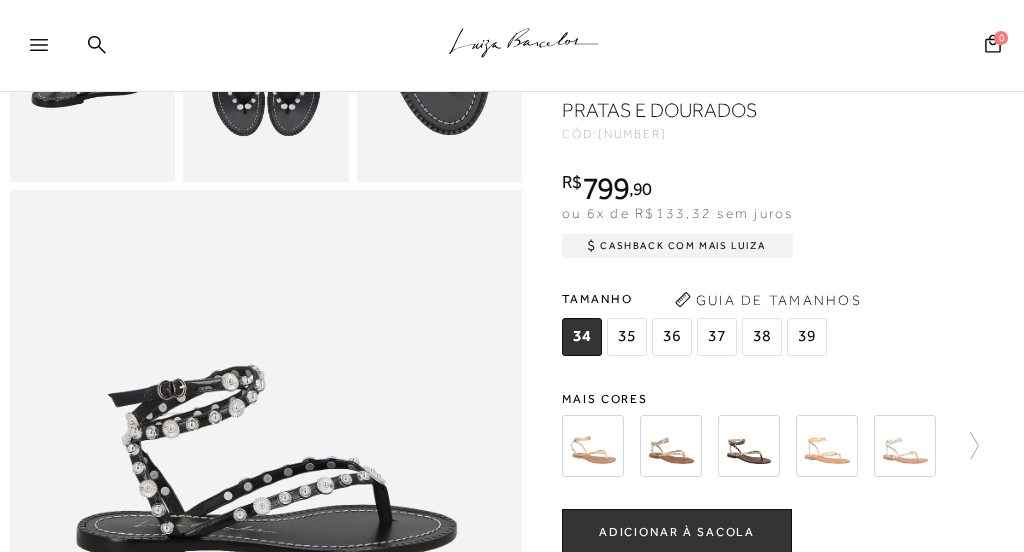 scroll, scrollTop: 626, scrollLeft: 0, axis: vertical 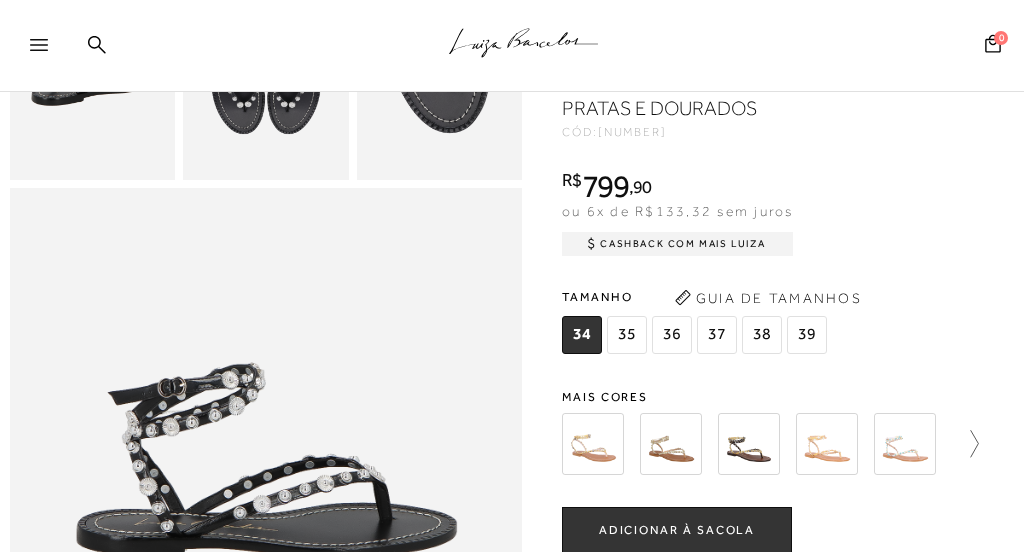 click 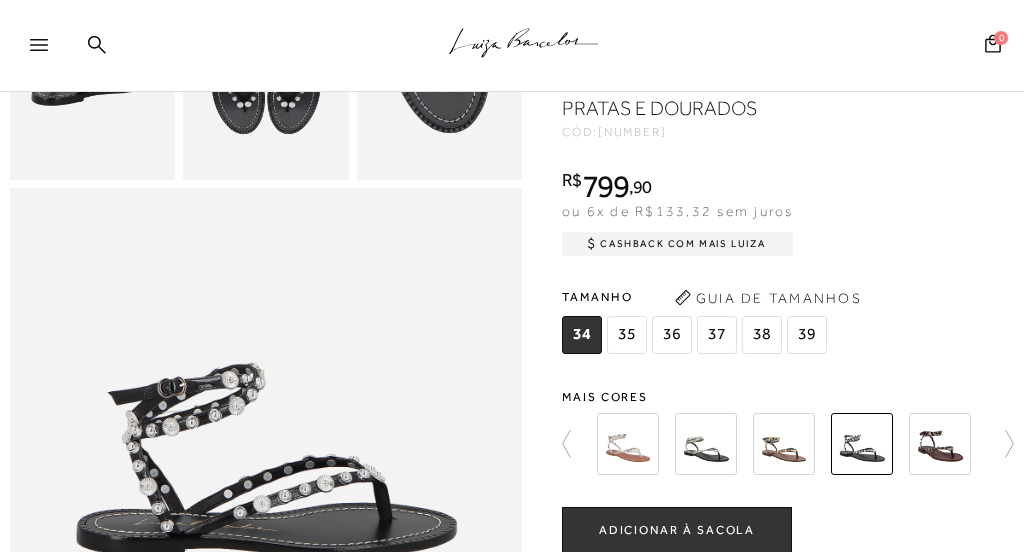 click at bounding box center (782, 444) 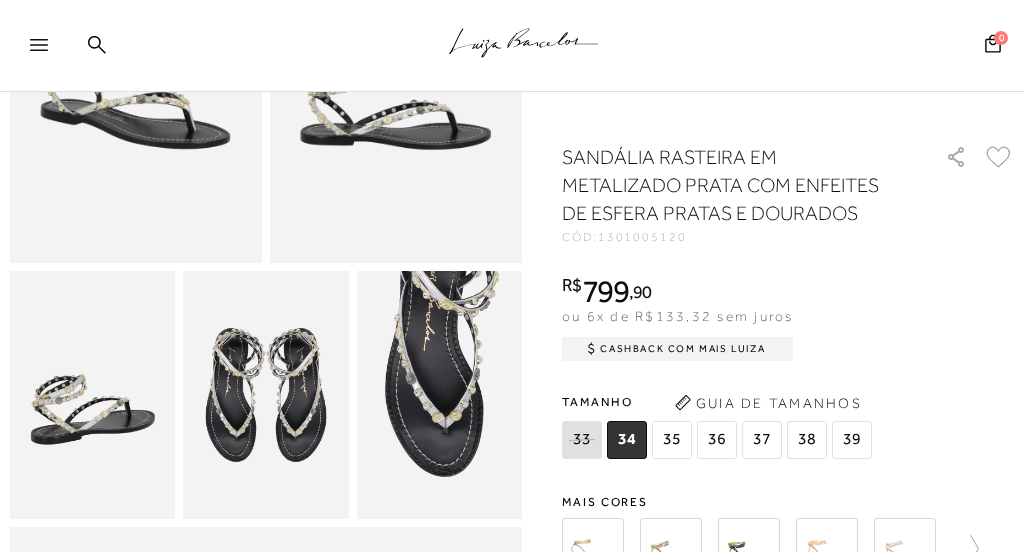 scroll, scrollTop: 274, scrollLeft: 0, axis: vertical 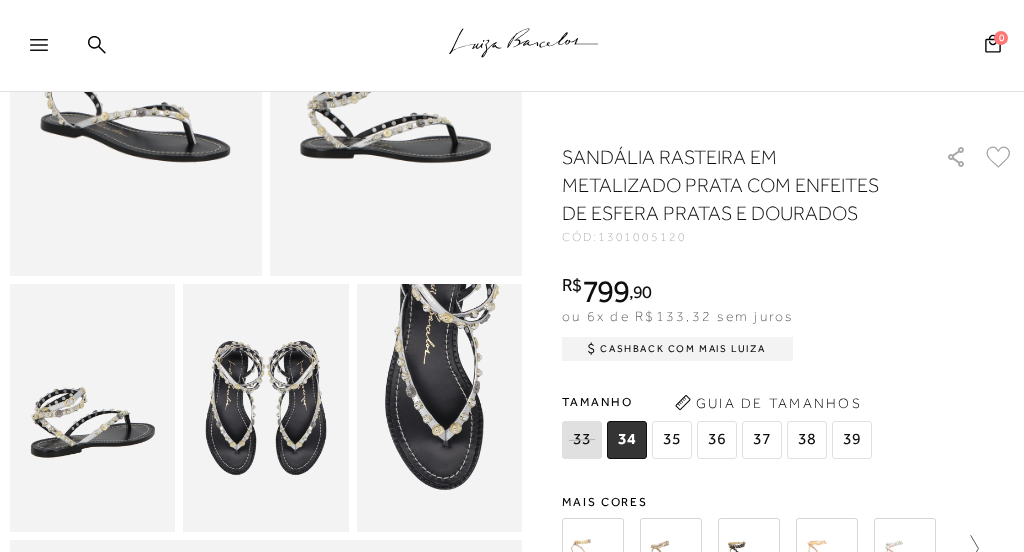click 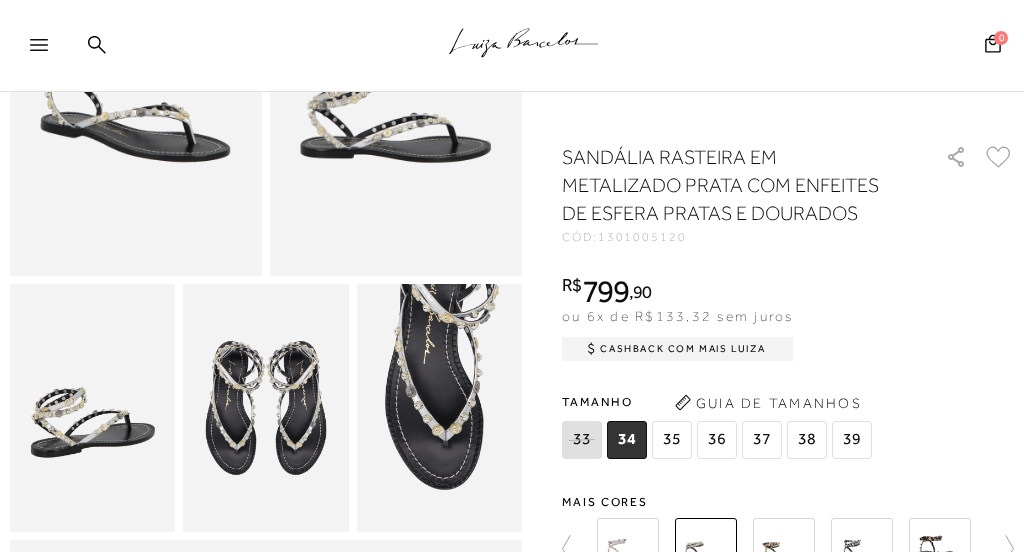 click at bounding box center [782, 549] 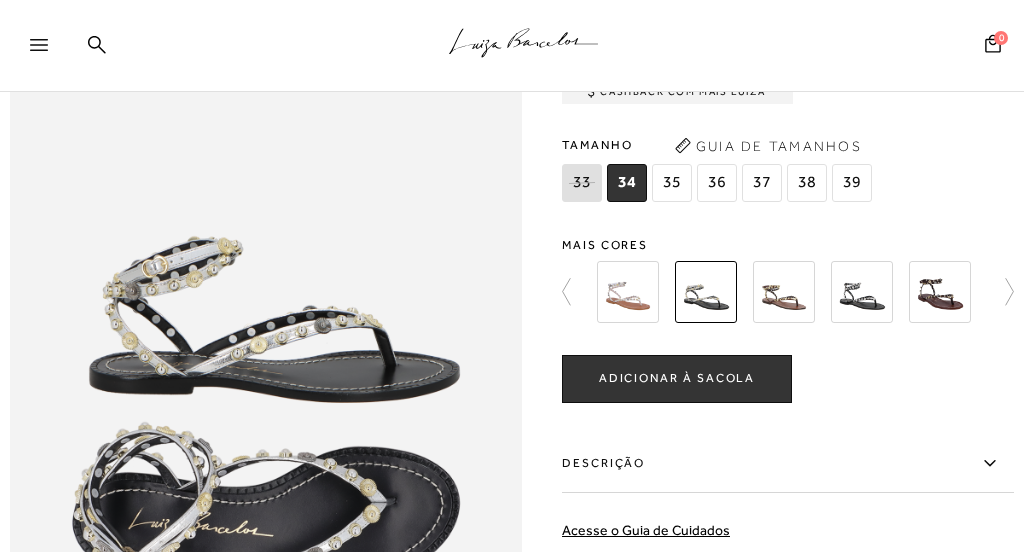 scroll, scrollTop: 684, scrollLeft: 0, axis: vertical 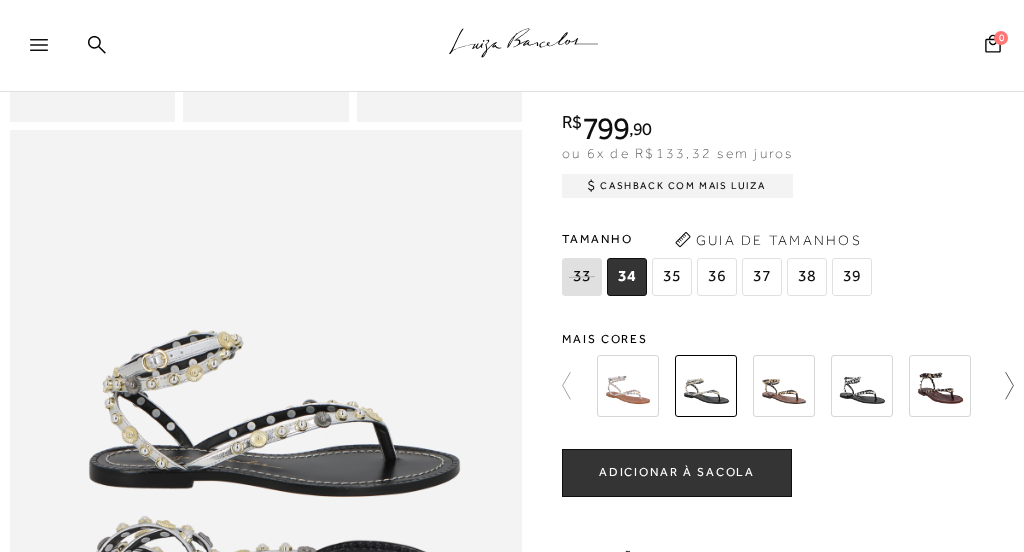 click 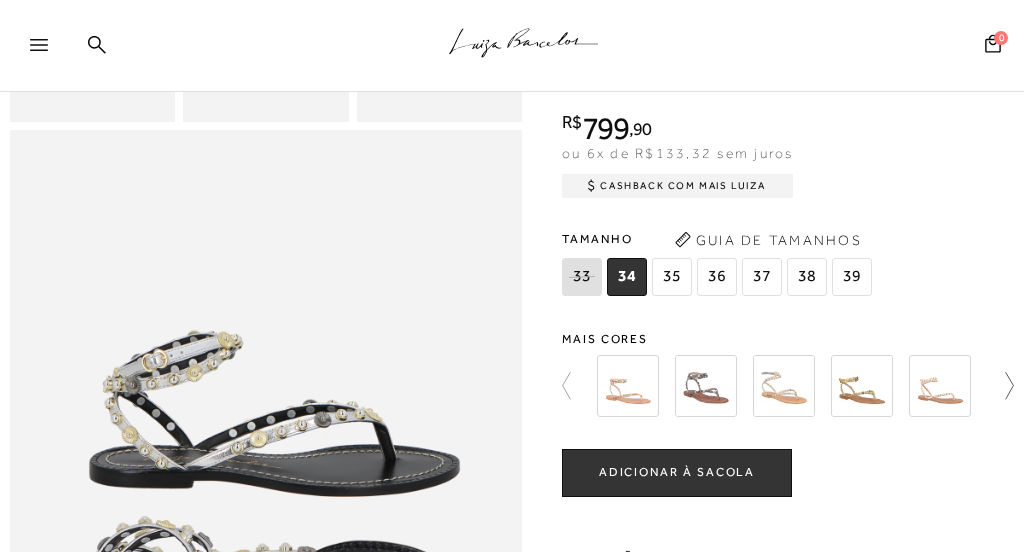 click 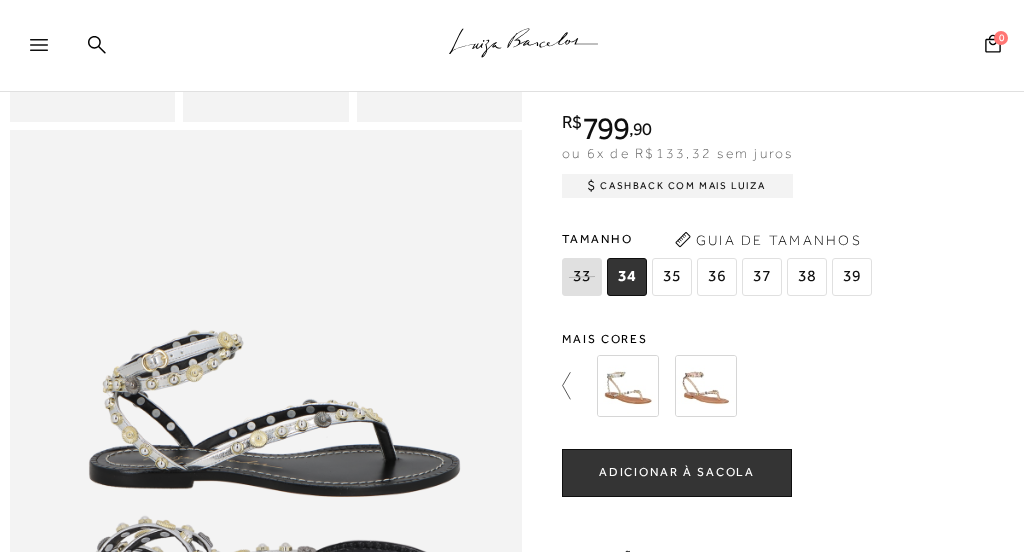 click 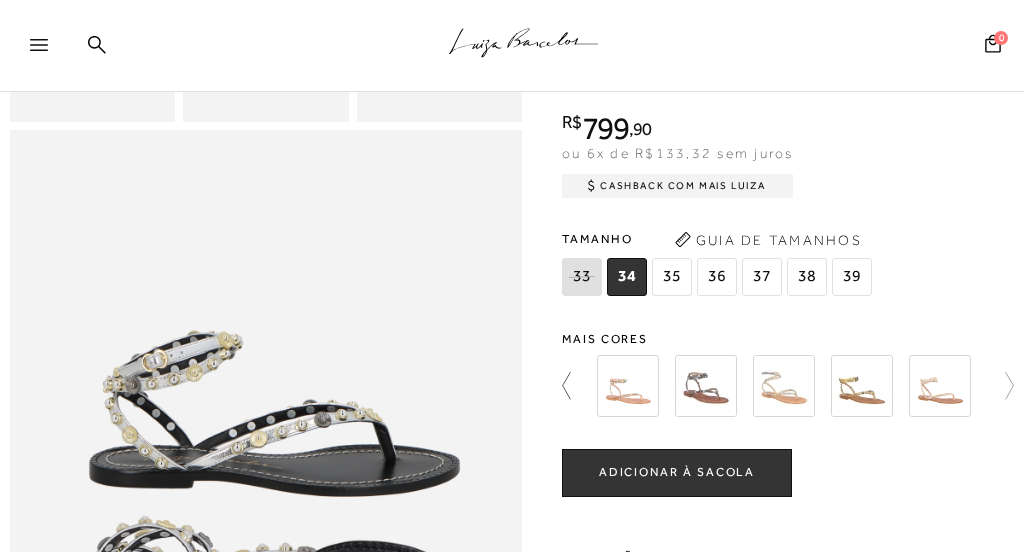 click 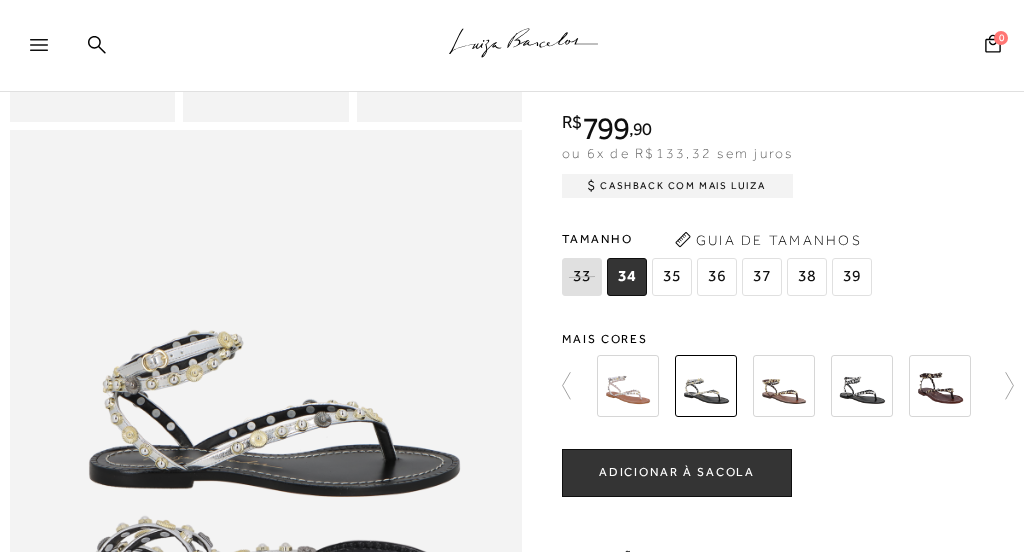 click at bounding box center [862, 386] 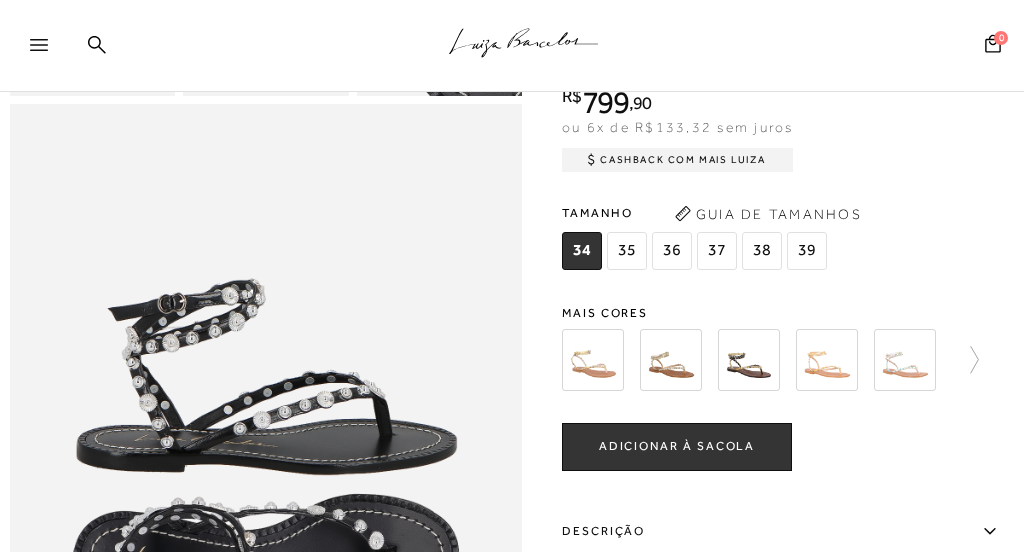 scroll, scrollTop: 841, scrollLeft: 0, axis: vertical 